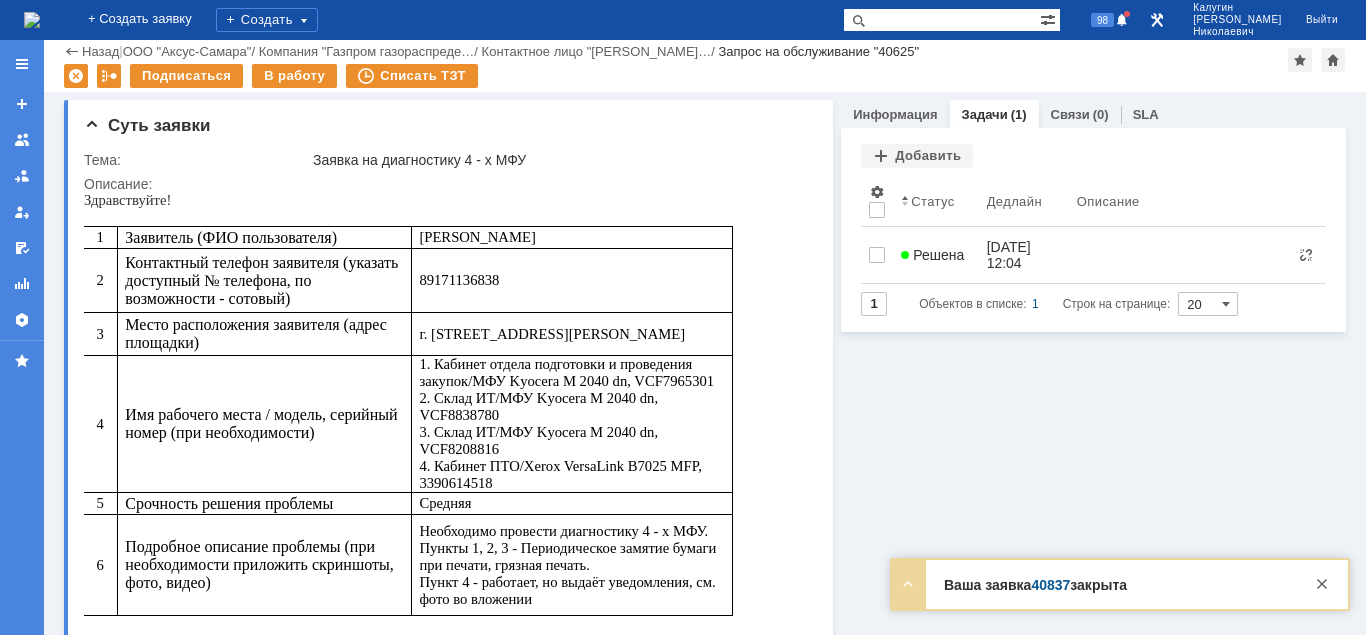 scroll, scrollTop: 0, scrollLeft: 0, axis: both 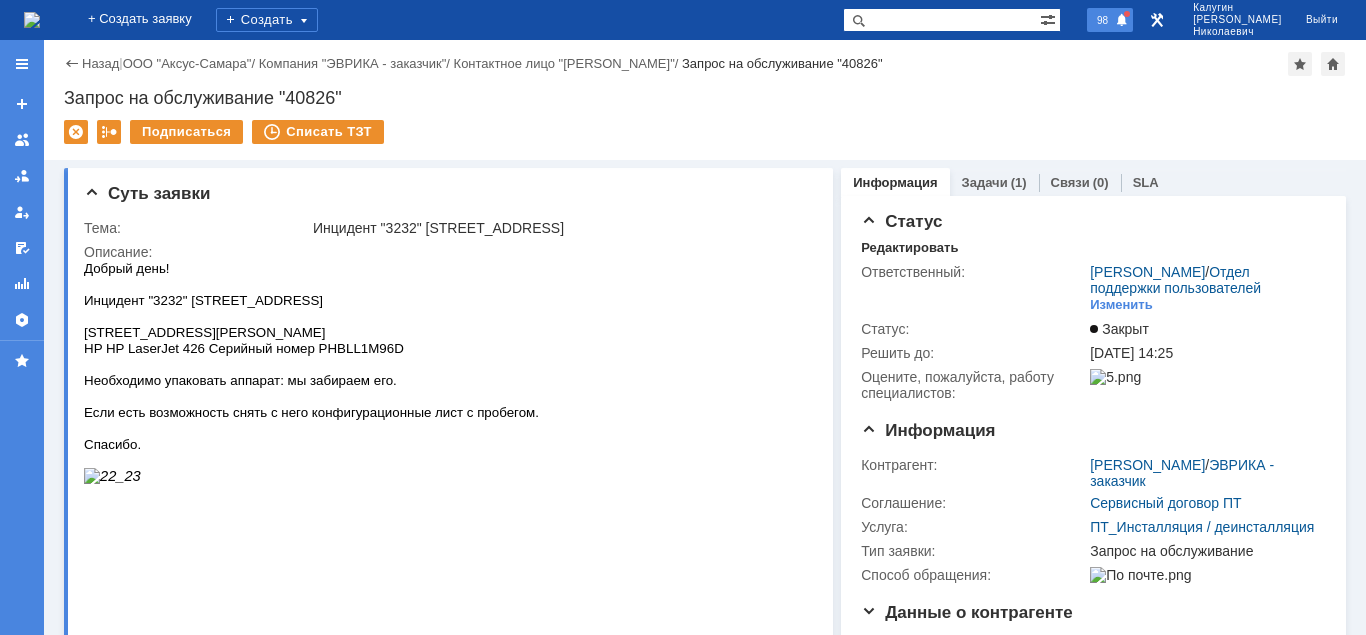 click at bounding box center [1122, 21] 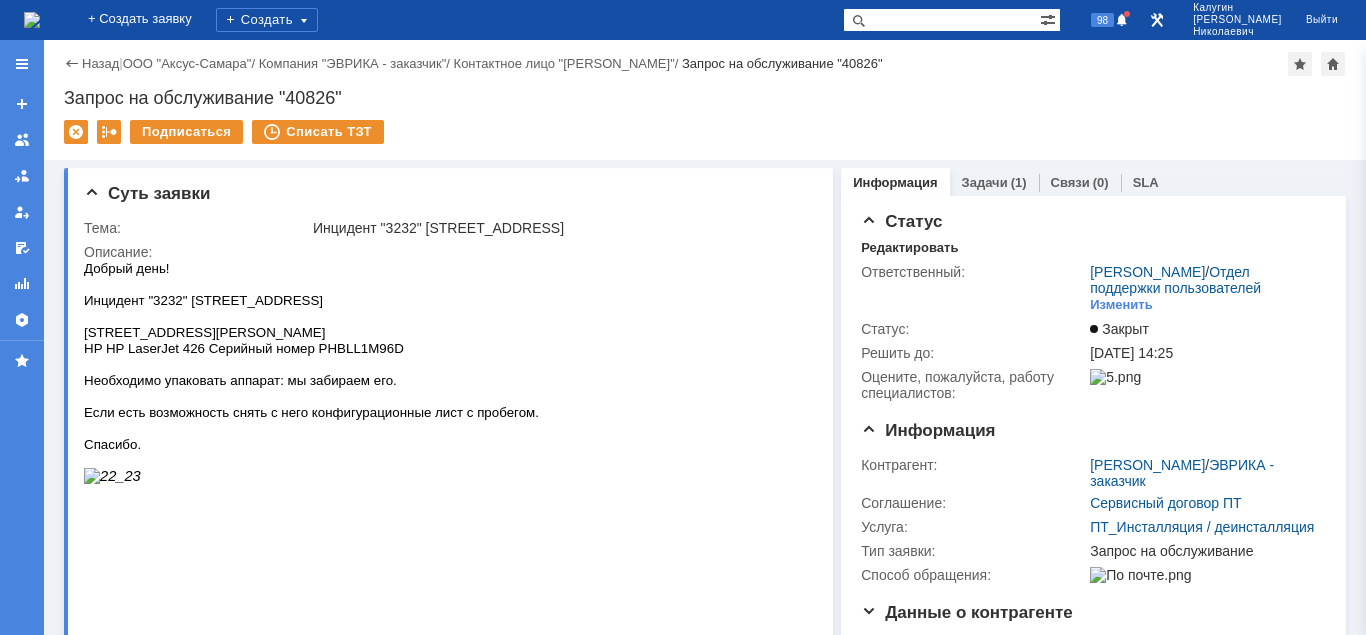click on "Назад   |   ООО "Аксус-Самара"  /   Компания "ЭВРИКА - заказчик"  /   Контактное лицо "Михадюк Юрий"  /   Запрос на обслуживание "40826" Запрос на обслуживание "40826"
Подписаться Списать ТЗТ serviceCall$45552657 Карточка заявки" at bounding box center [705, 100] 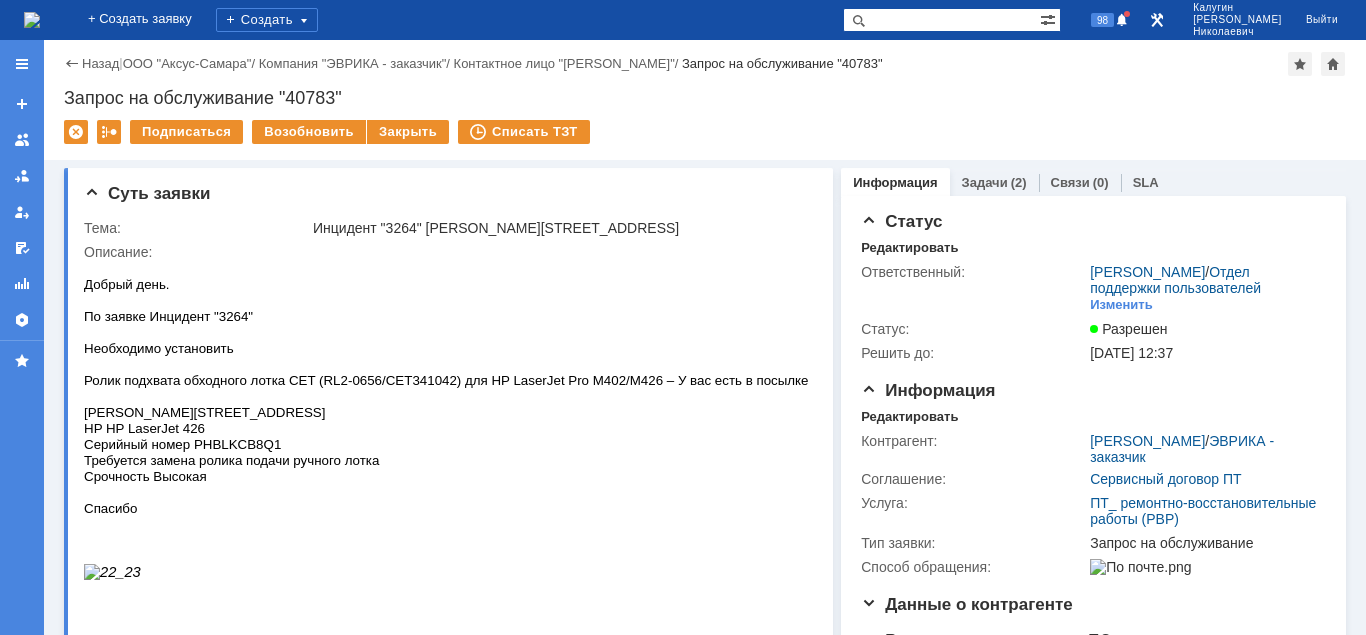 scroll, scrollTop: 0, scrollLeft: 0, axis: both 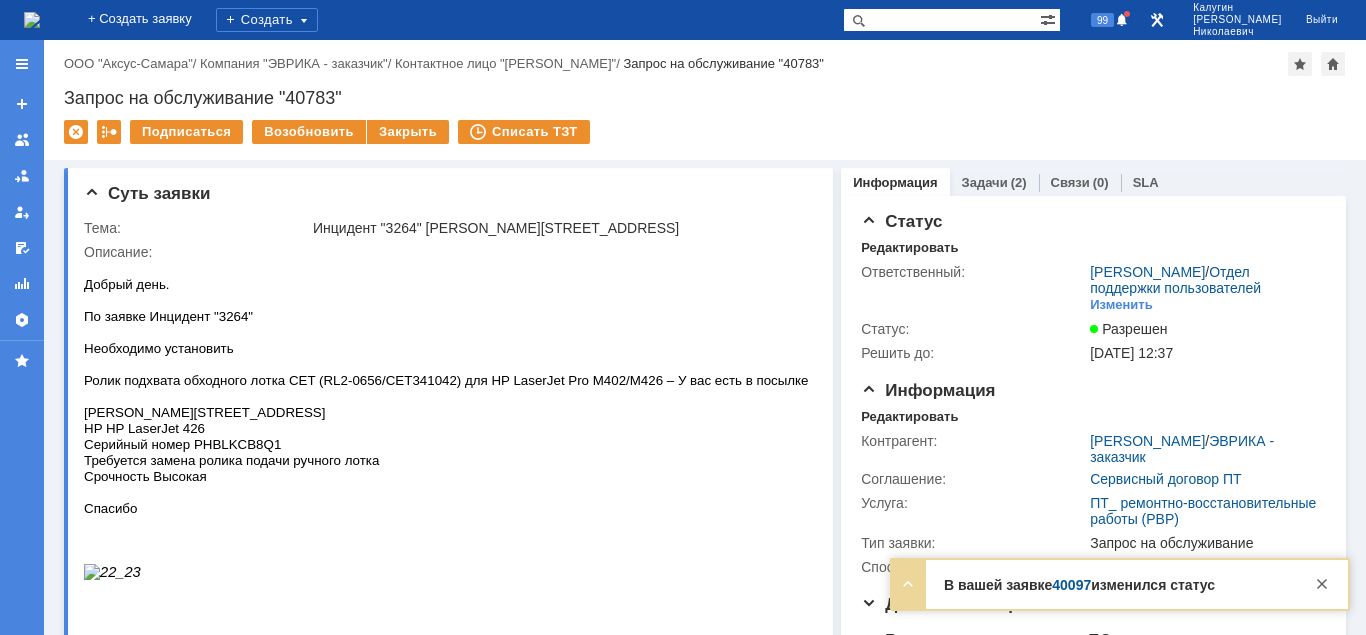 click on "40097" at bounding box center (1071, 585) 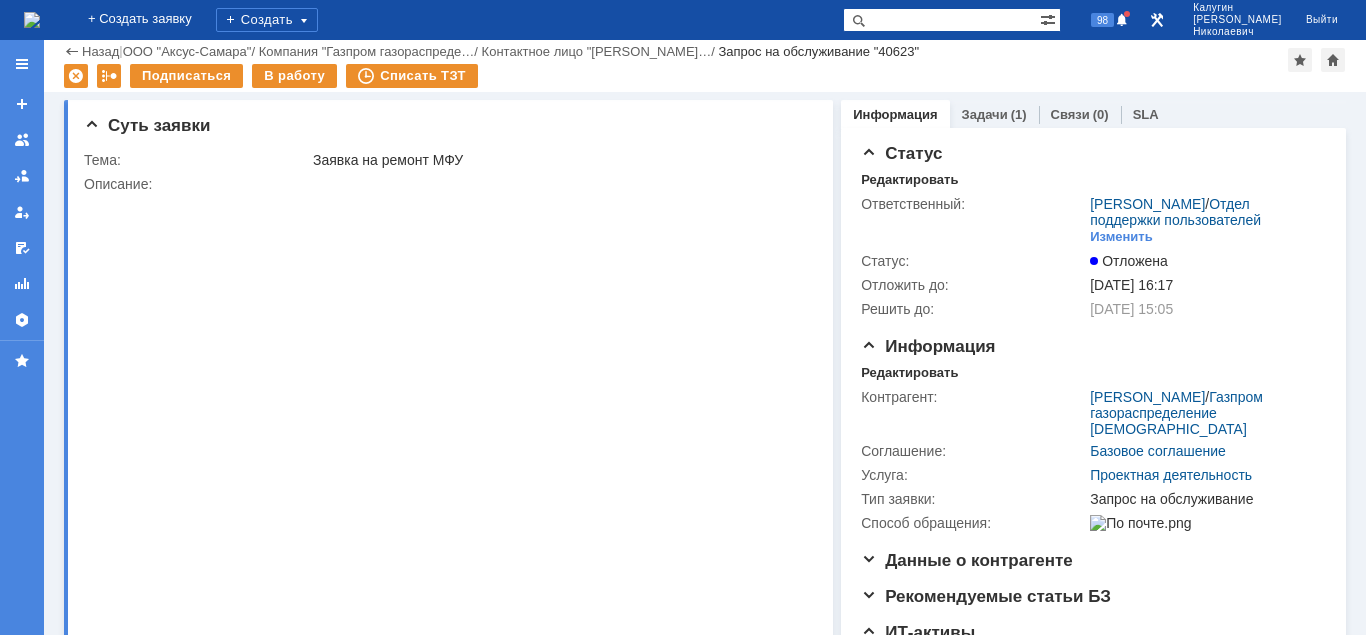scroll, scrollTop: 0, scrollLeft: 0, axis: both 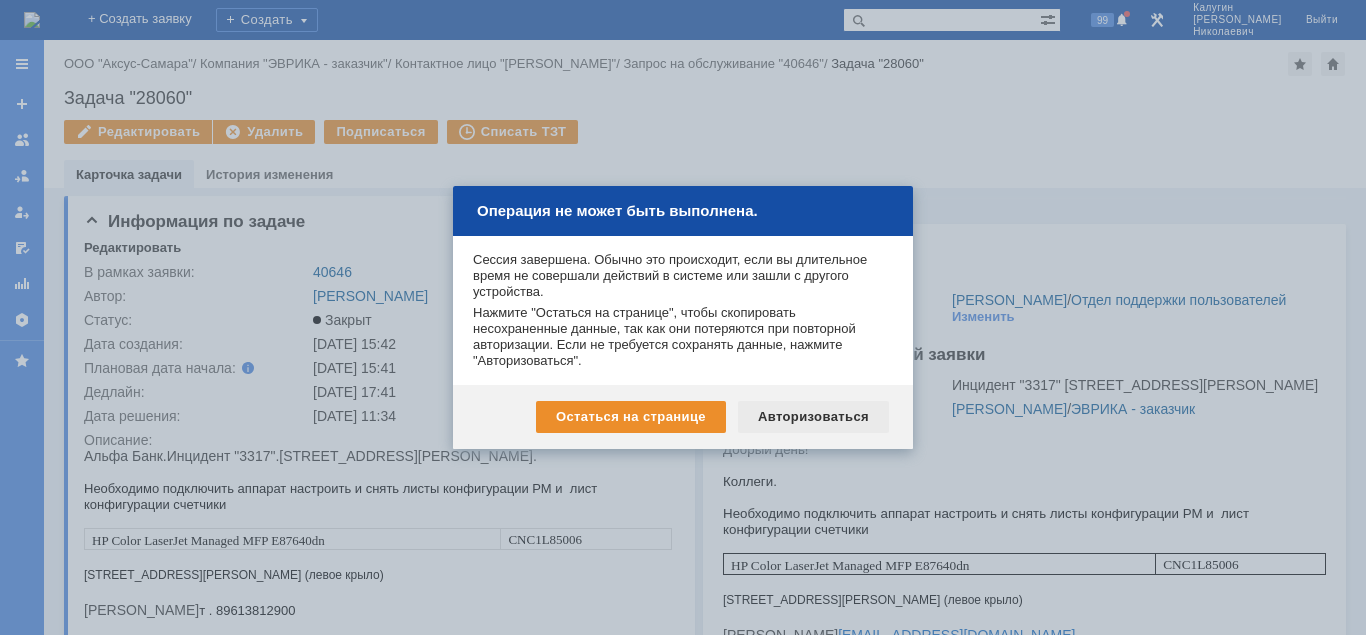 click on "Авторизоваться" at bounding box center [813, 417] 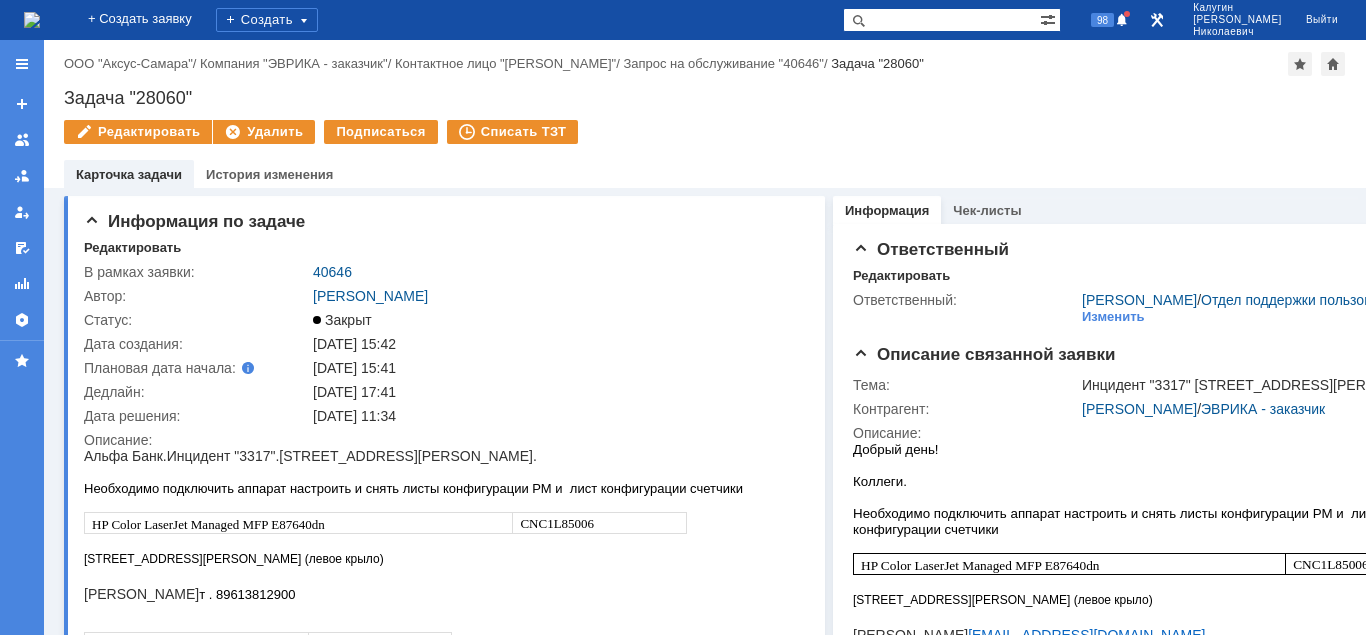 scroll, scrollTop: 0, scrollLeft: 0, axis: both 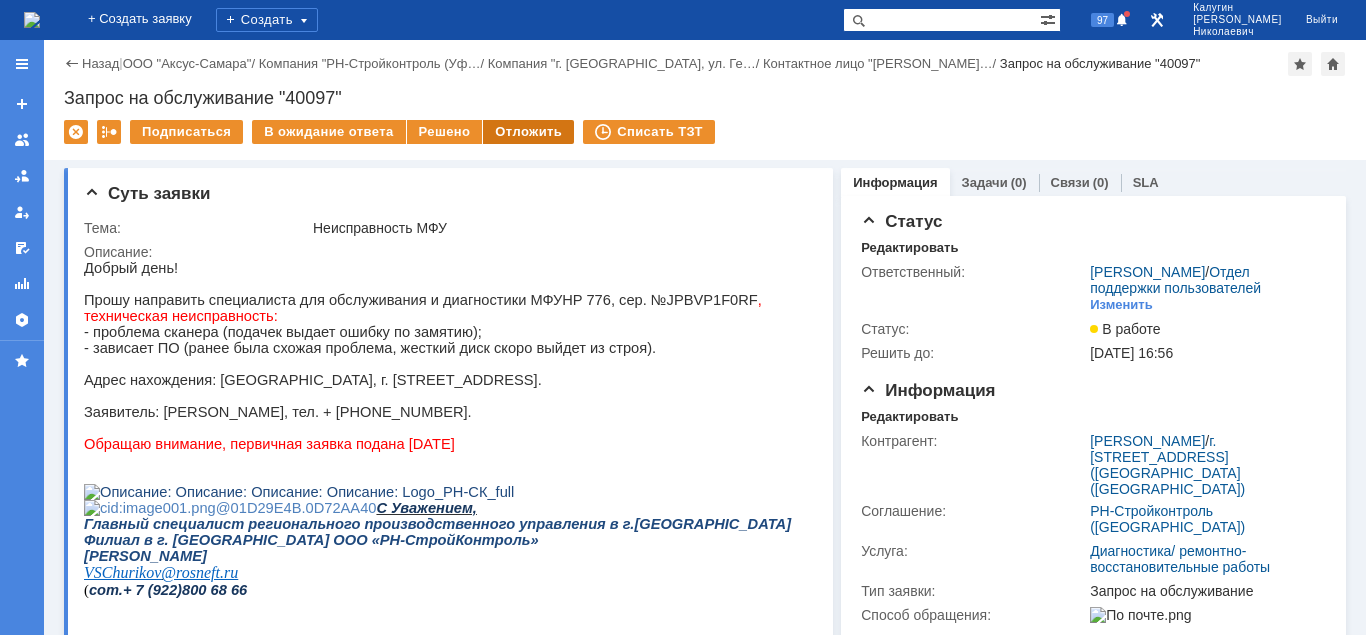 click on "Отложить" at bounding box center [528, 132] 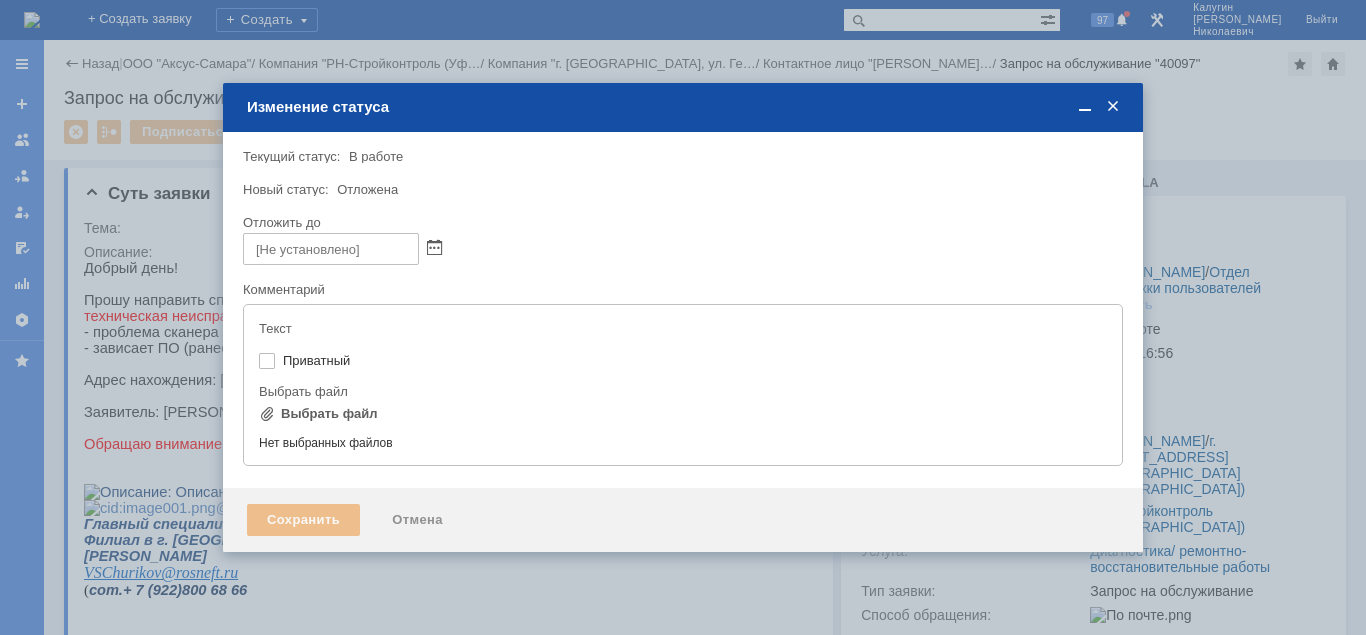 type on "[не указано]" 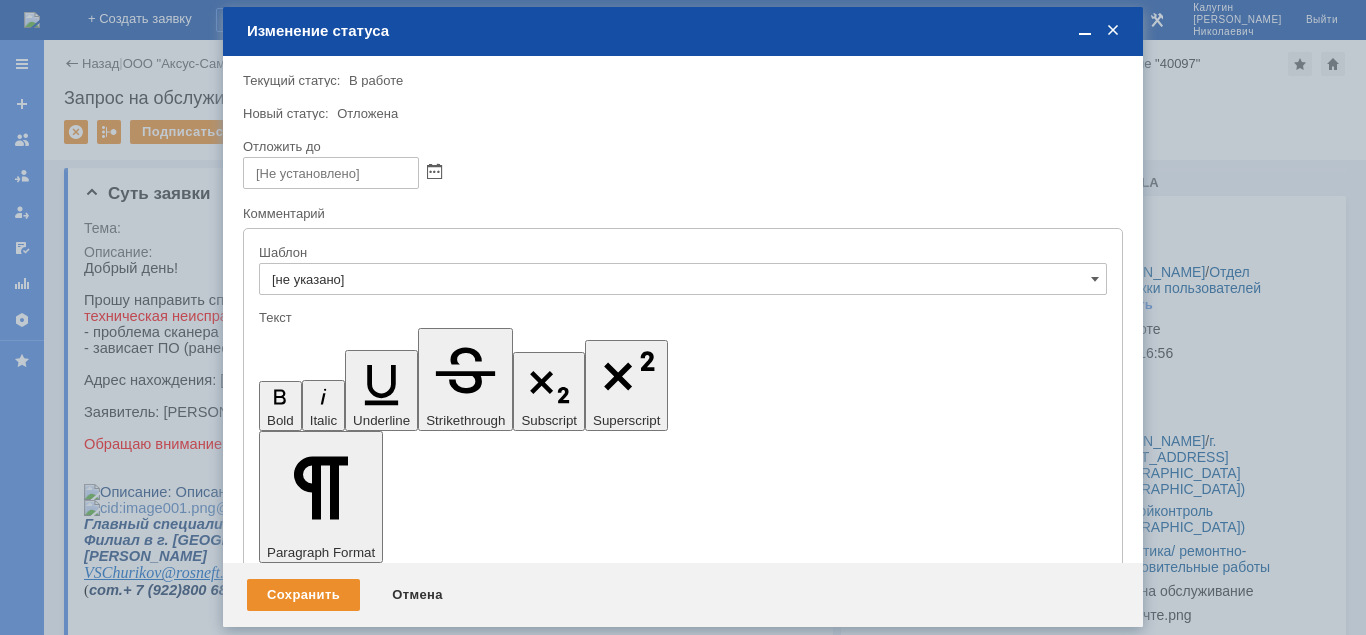 scroll, scrollTop: 0, scrollLeft: 0, axis: both 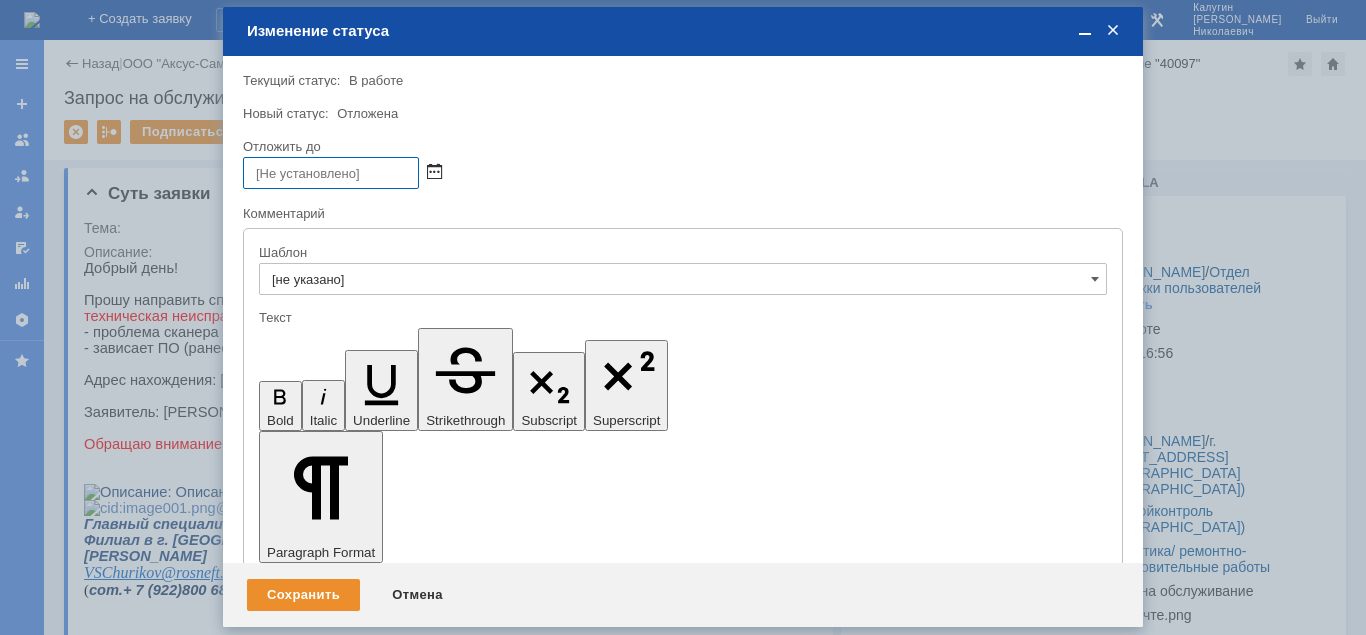 click at bounding box center [434, 173] 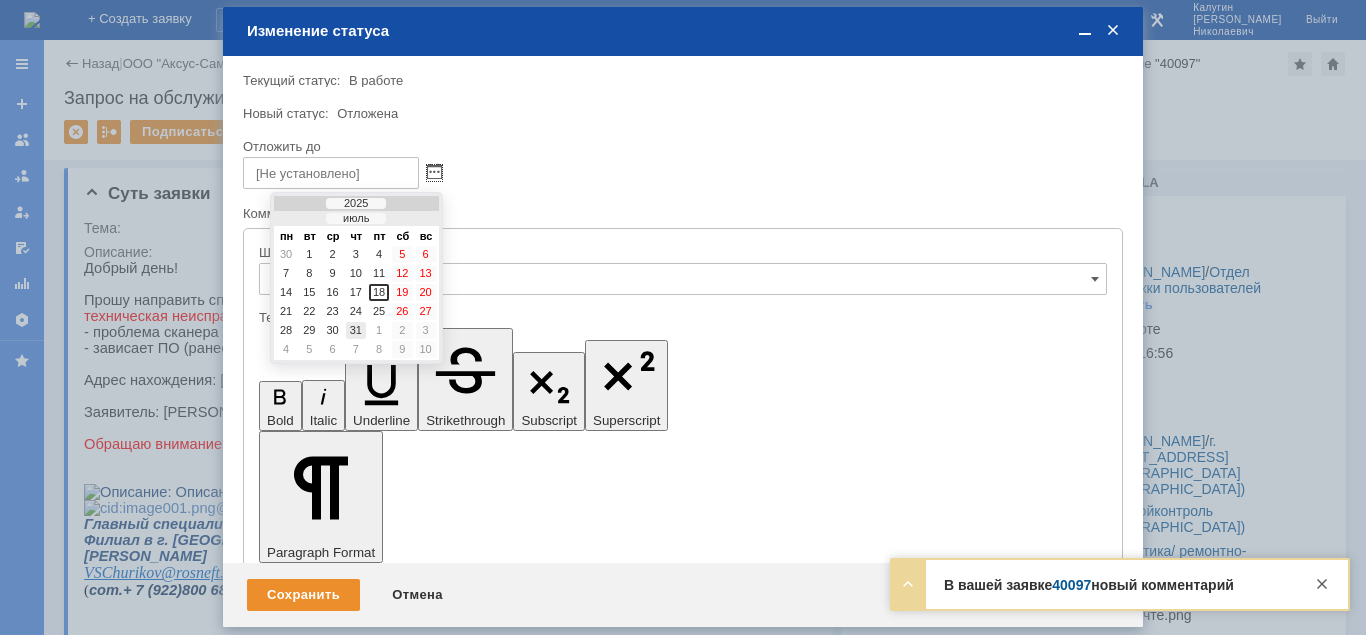 click on "31" at bounding box center [356, 330] 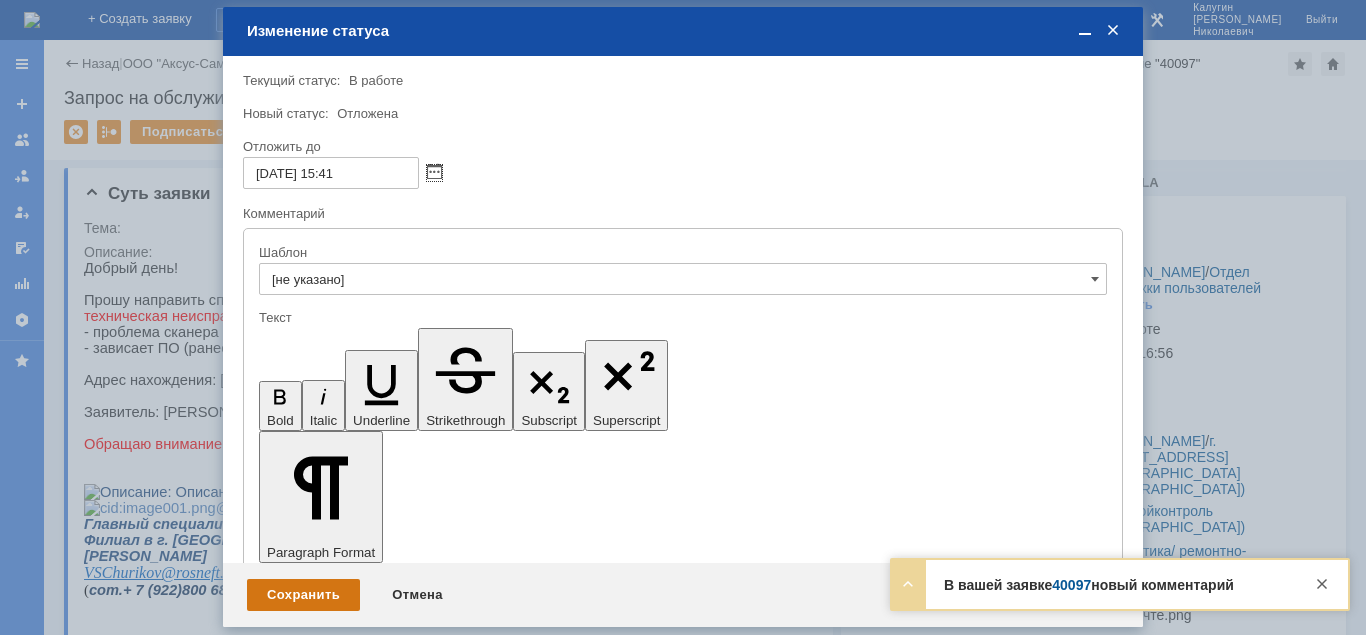 click on "Сохранить" at bounding box center [303, 595] 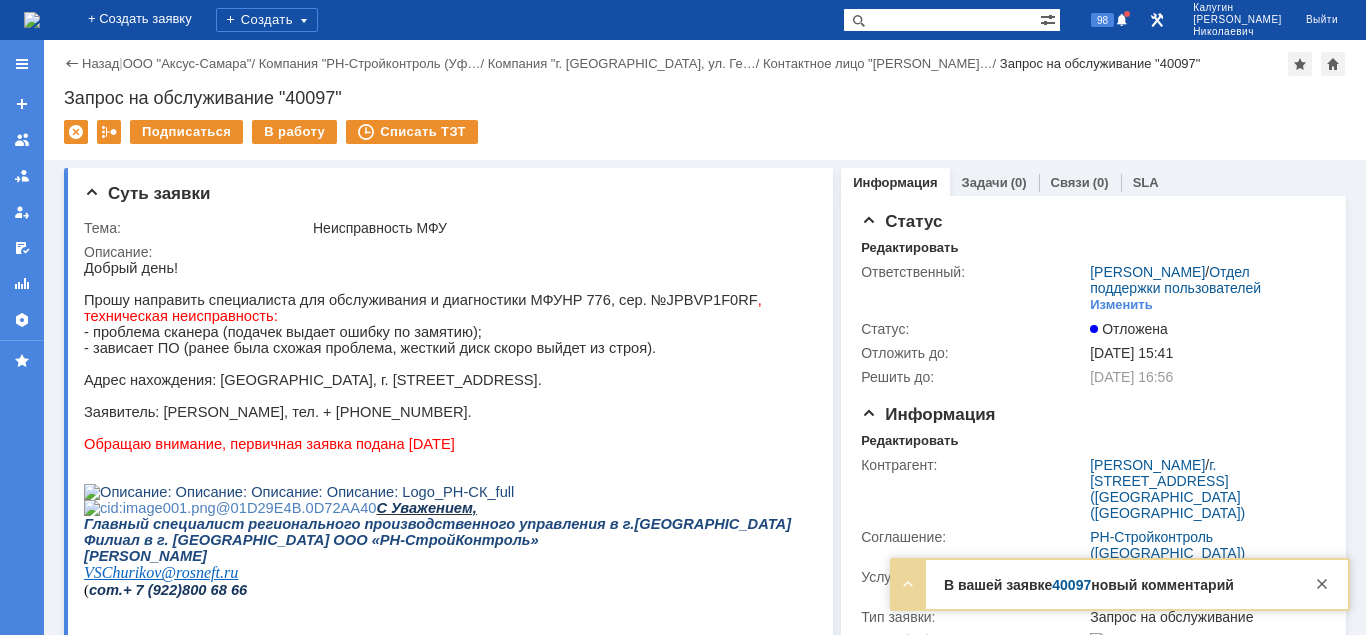 scroll, scrollTop: 0, scrollLeft: 0, axis: both 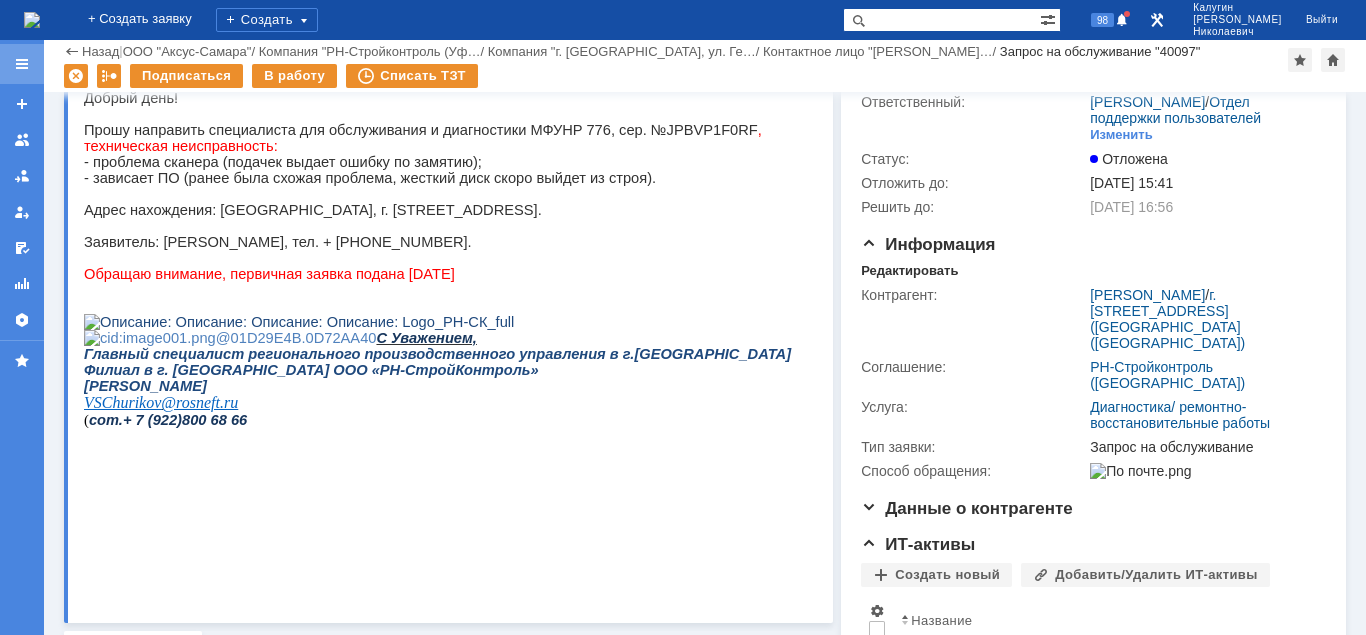 click at bounding box center [22, 64] 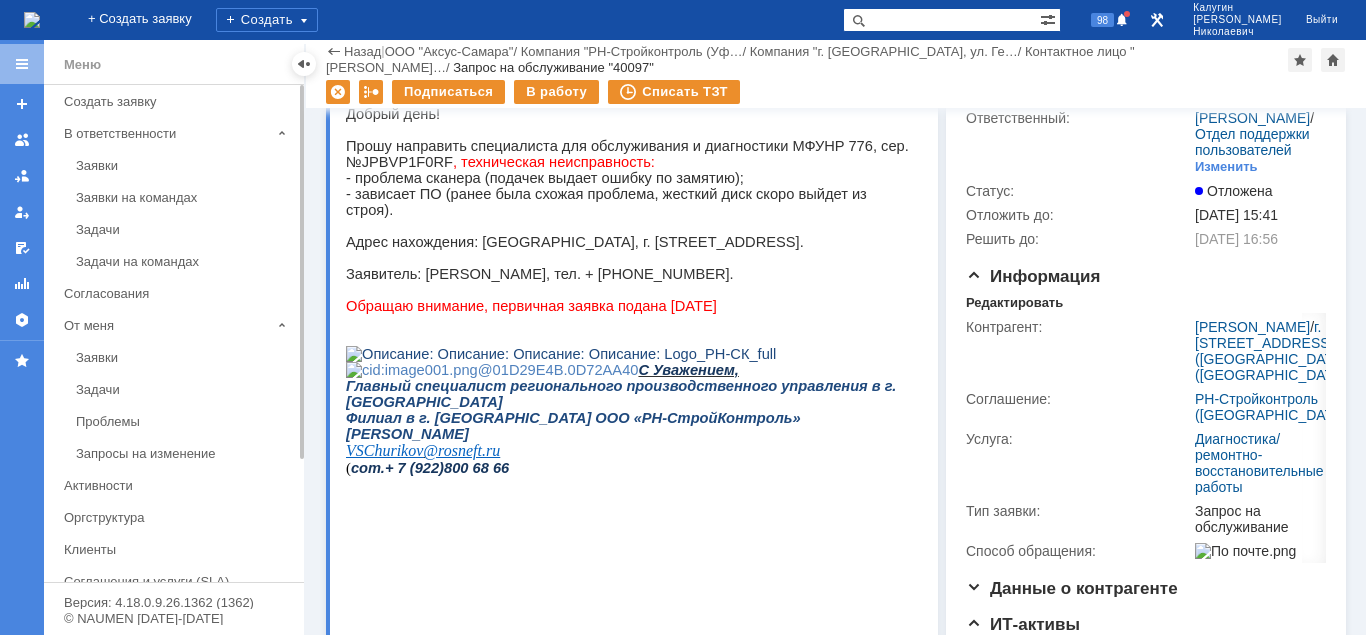 drag, startPoint x: 91, startPoint y: 169, endPoint x: 174, endPoint y: 154, distance: 84.34453 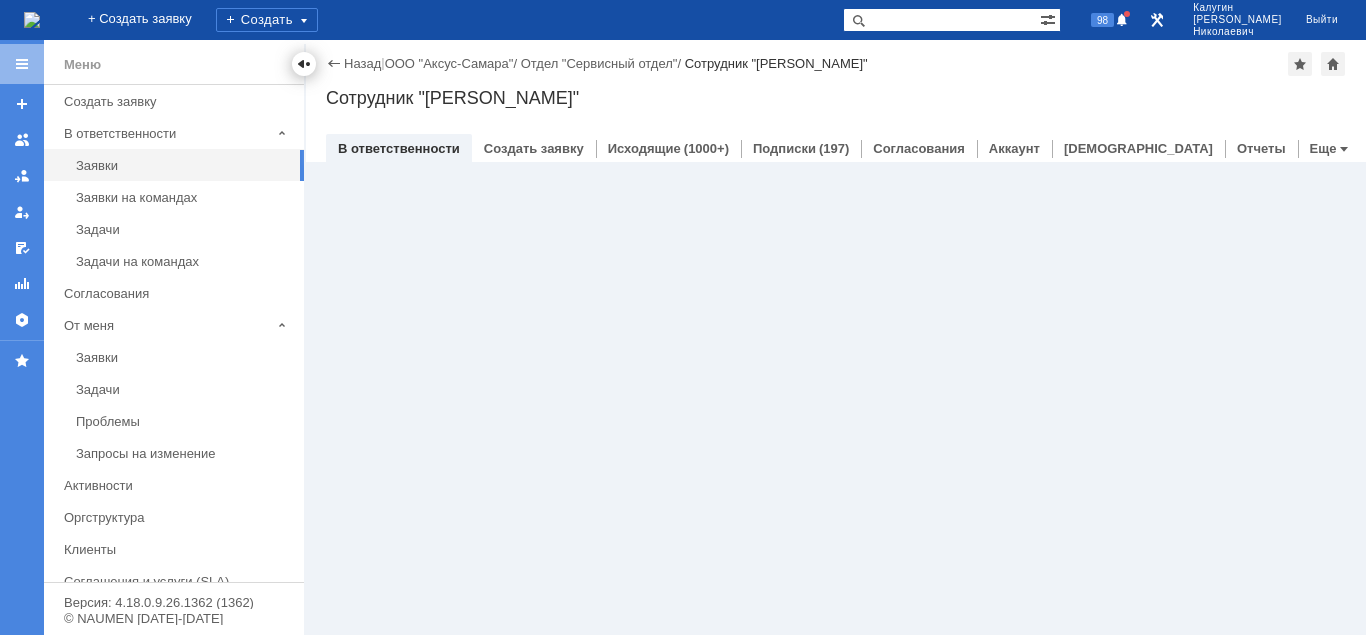 click at bounding box center [304, 64] 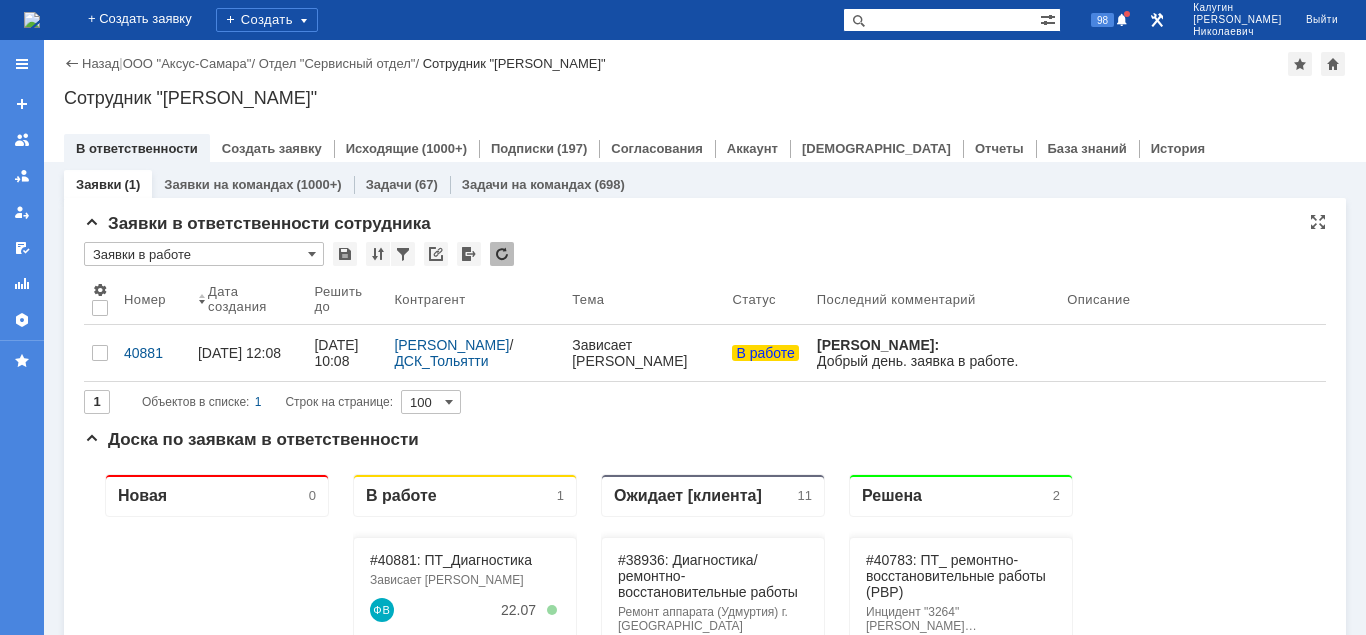 click on "Заявки в работе" at bounding box center (204, 254) 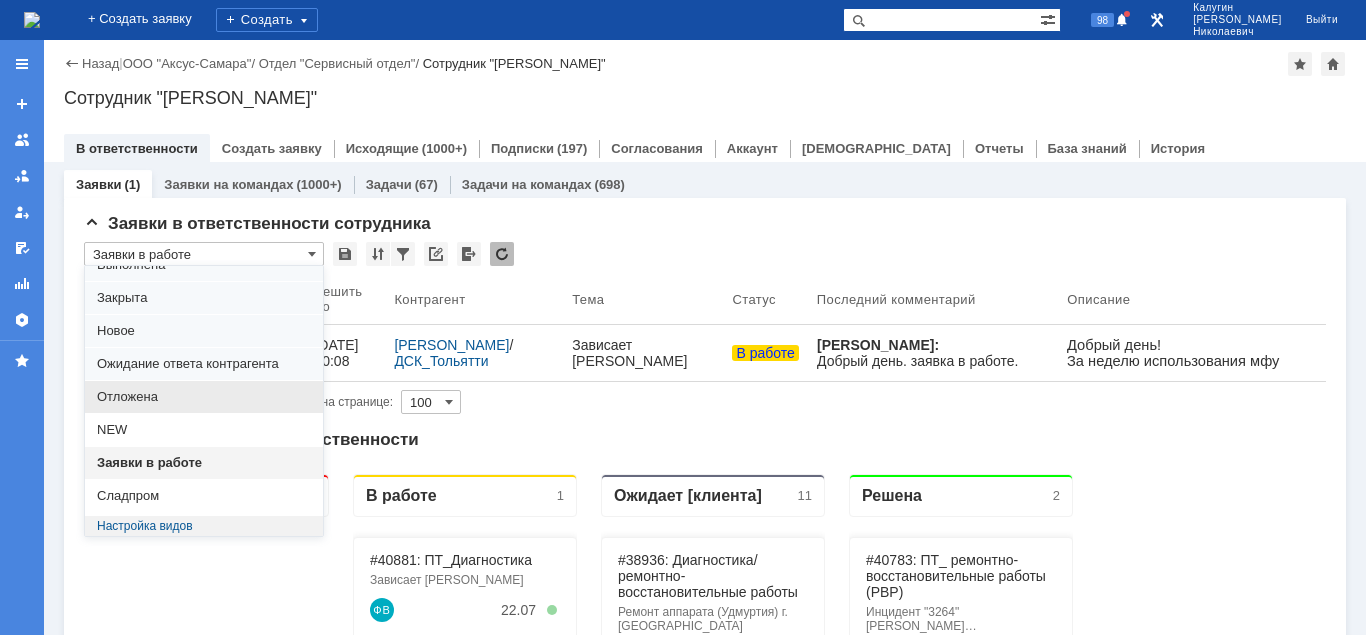 click on "Отложена" at bounding box center [204, 397] 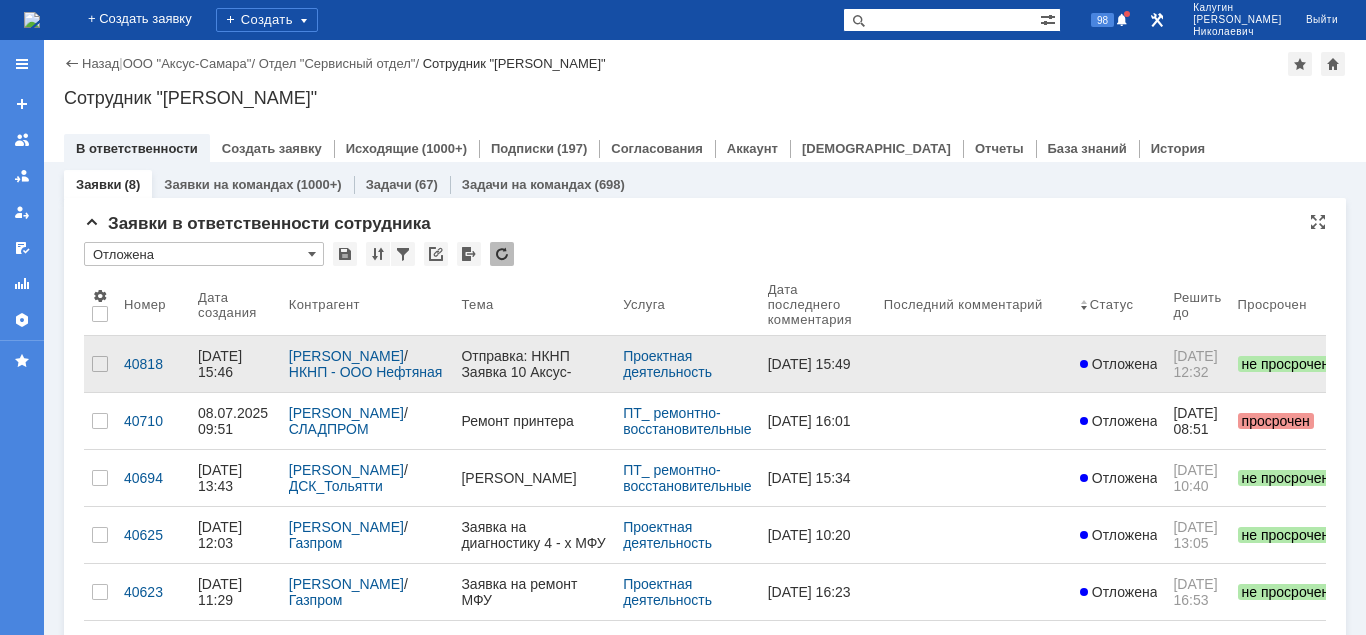 type on "Отложена" 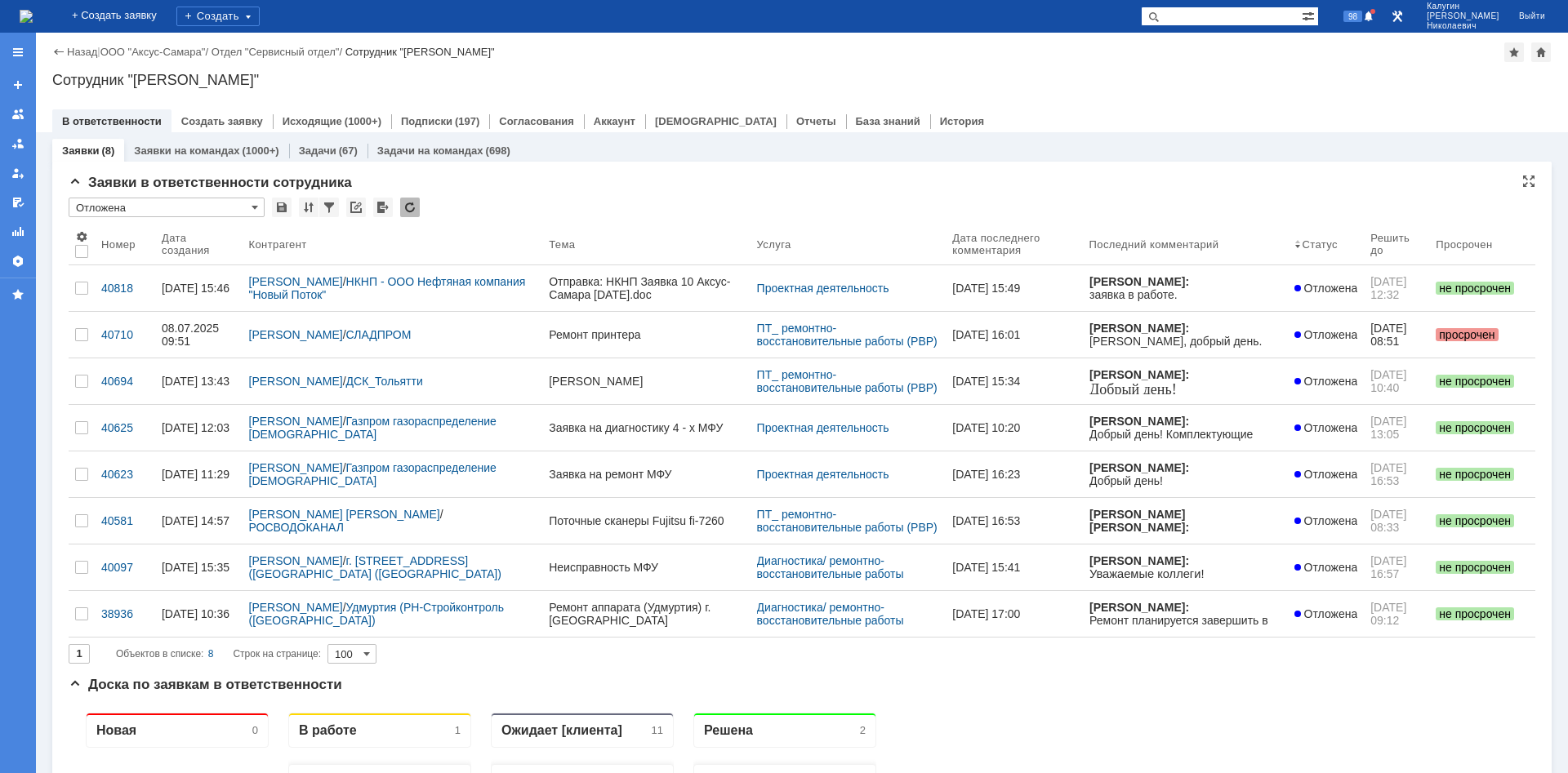 click on "Заявки в ответственности сотрудника" at bounding box center [802, 183] 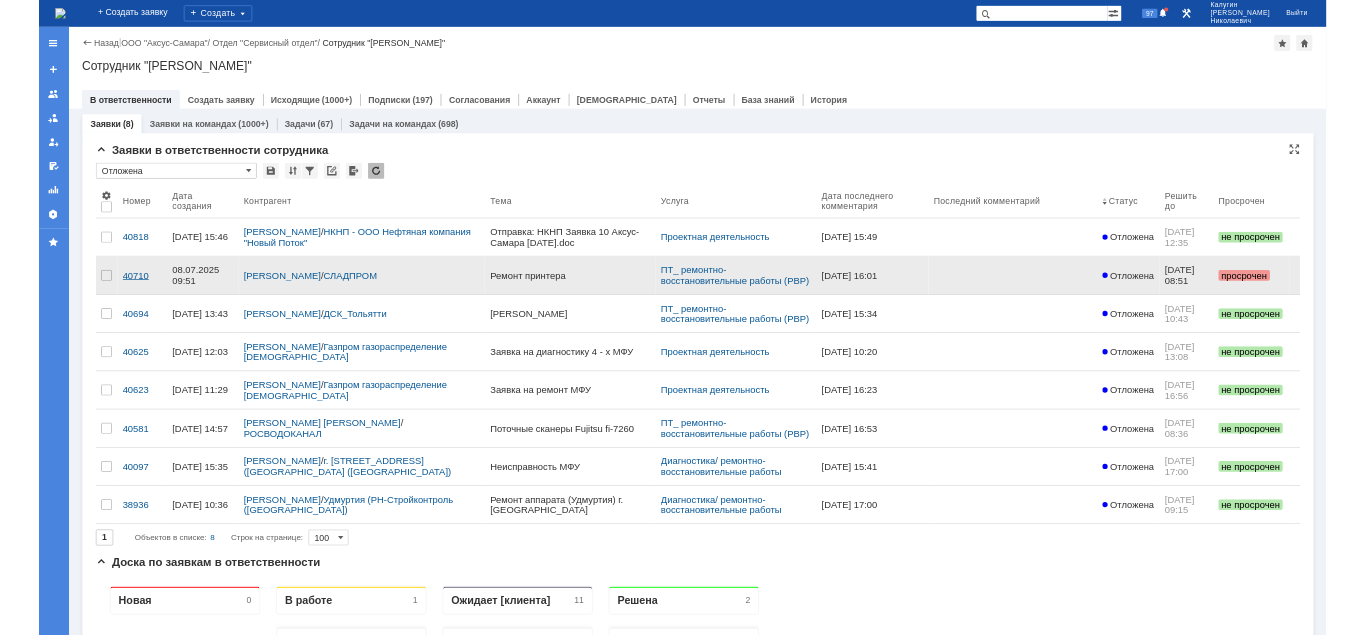 scroll, scrollTop: 0, scrollLeft: 0, axis: both 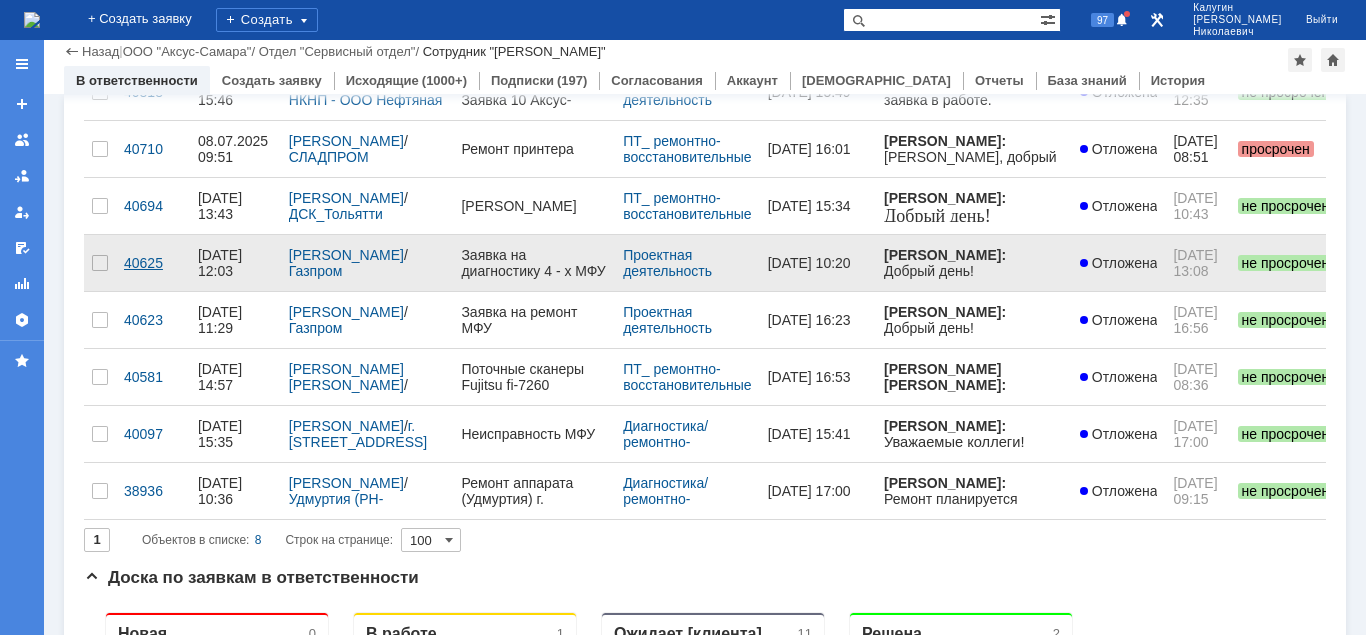 drag, startPoint x: 137, startPoint y: 257, endPoint x: 134, endPoint y: 284, distance: 27.166155 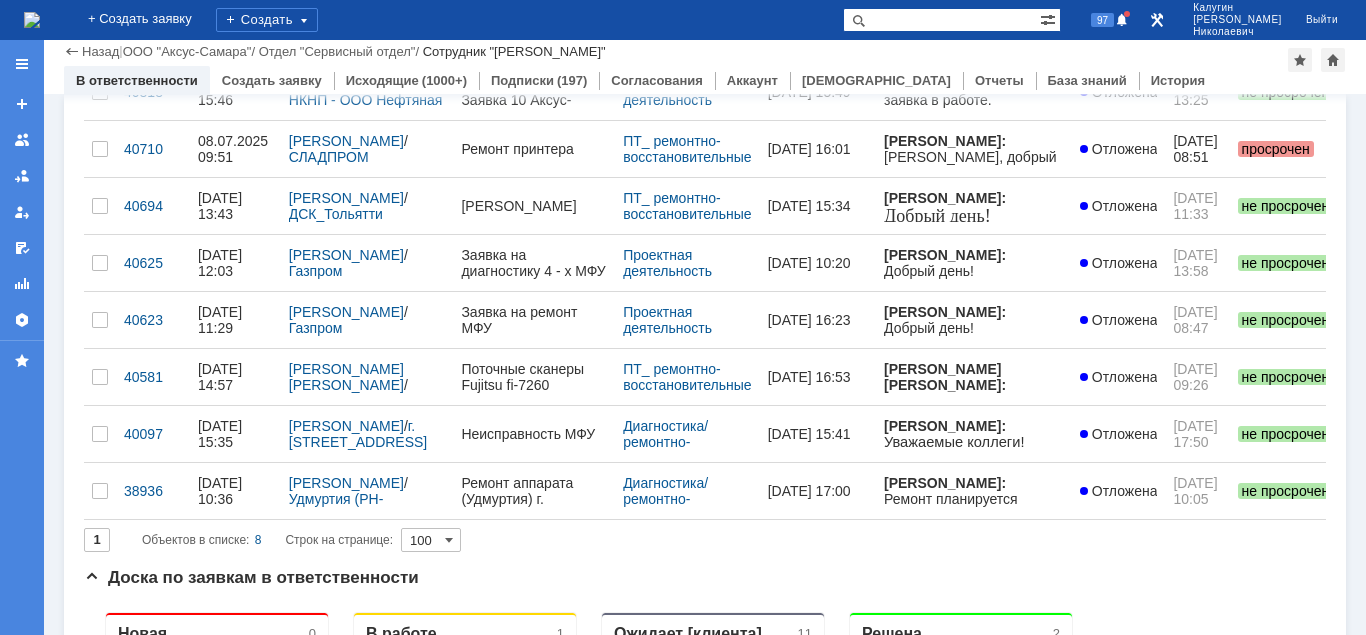 scroll, scrollTop: 0, scrollLeft: 0, axis: both 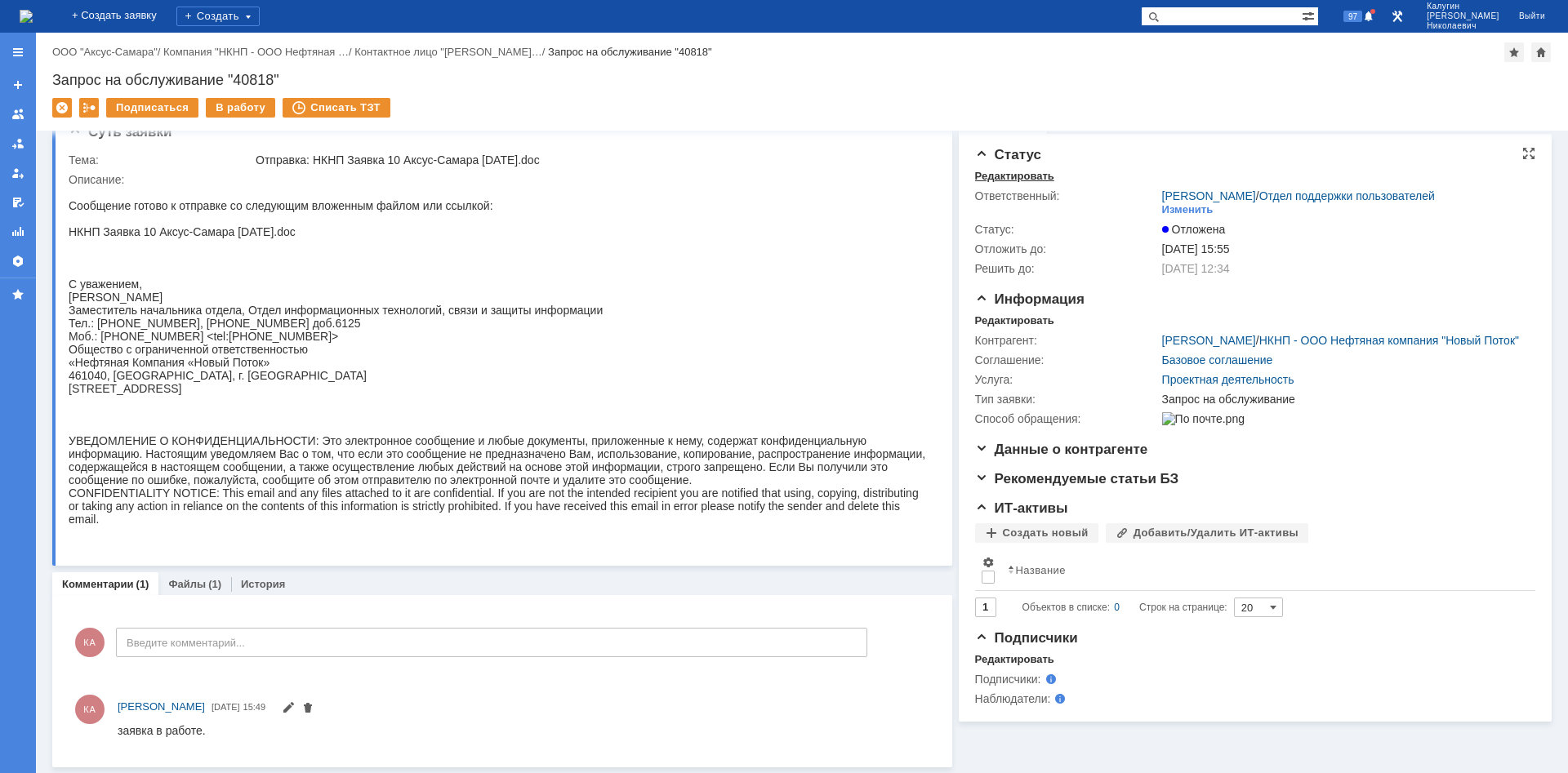 click on "Редактировать" at bounding box center [1014, 176] 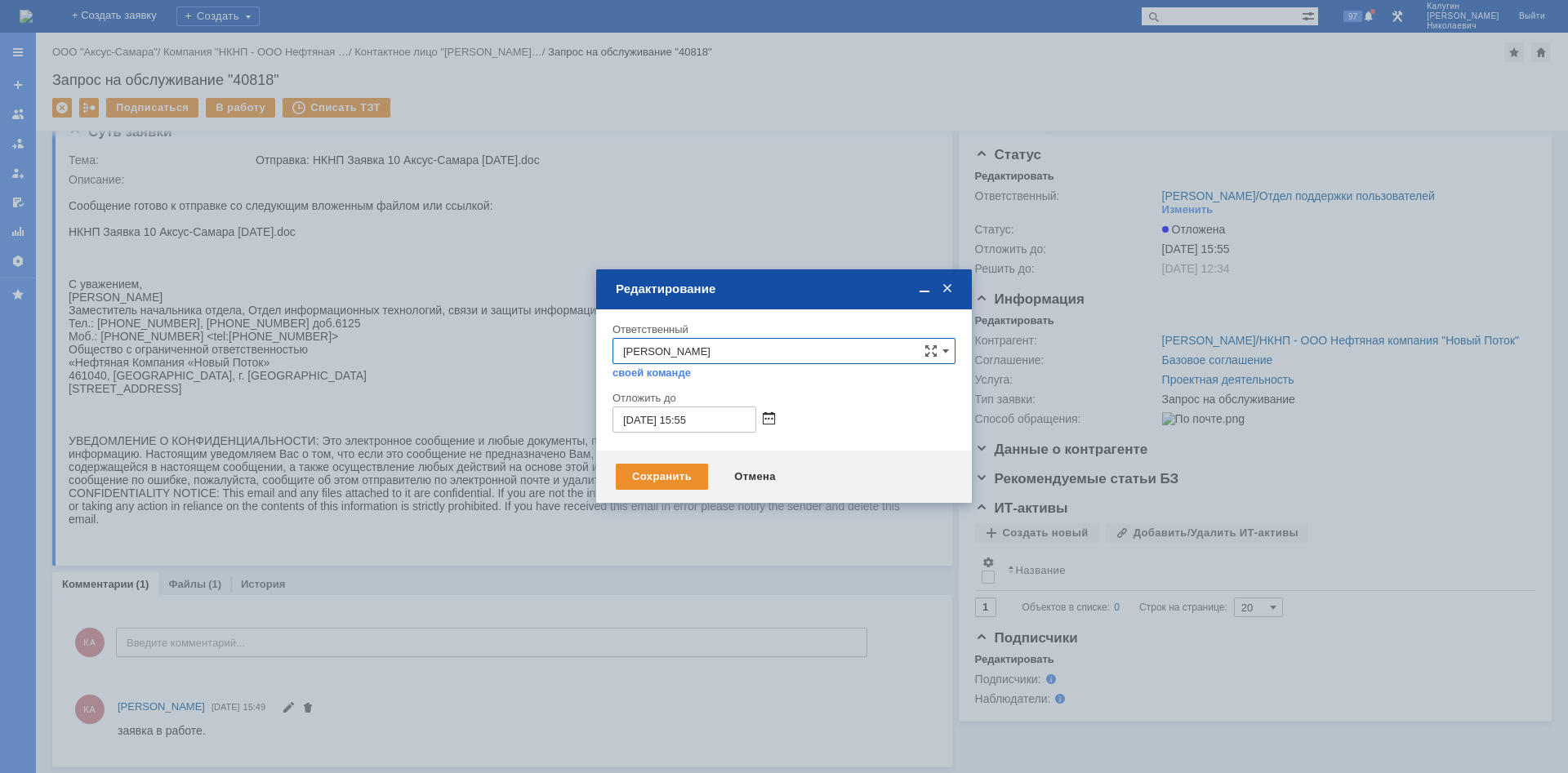 click at bounding box center [768, 420] 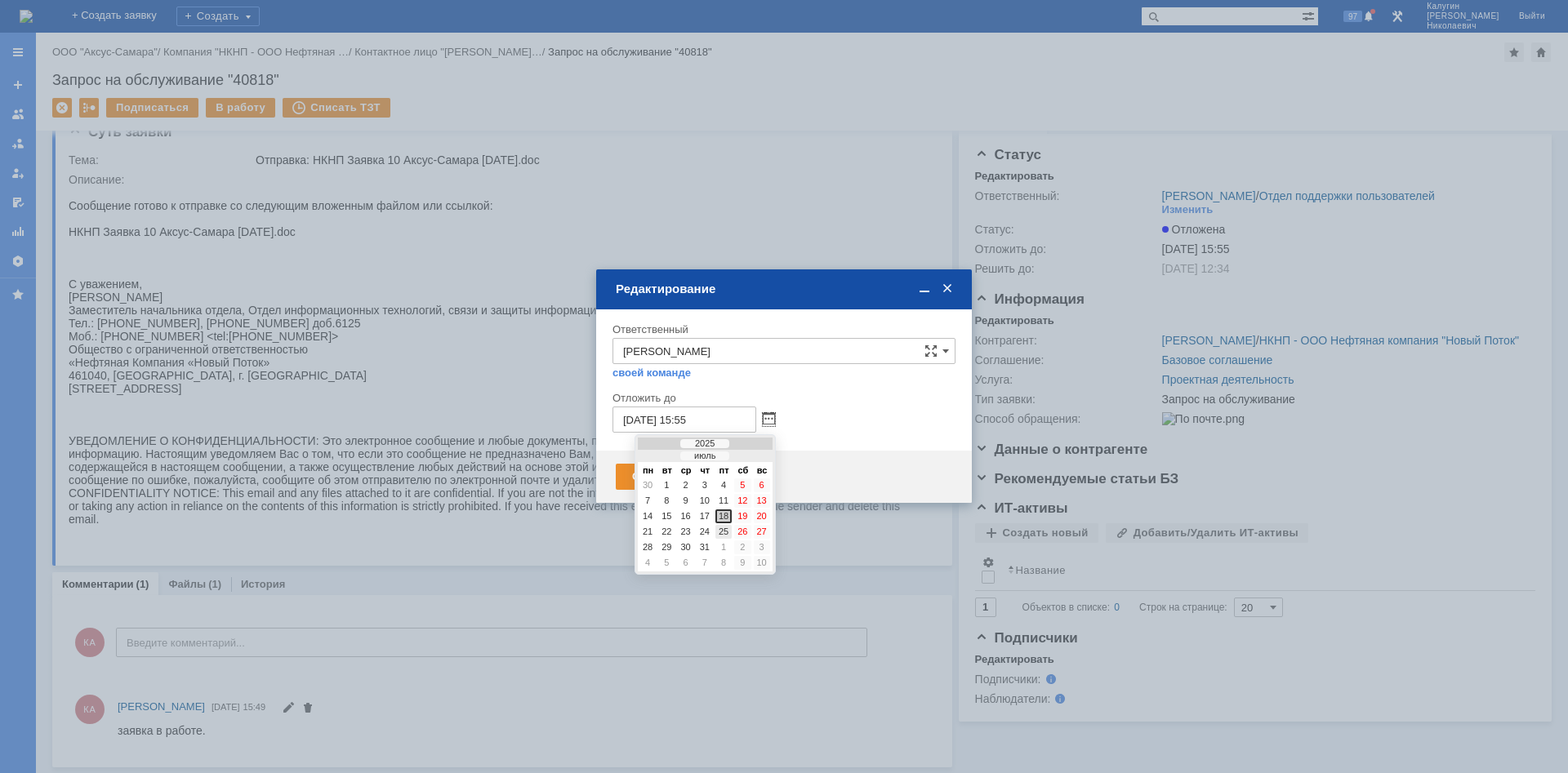 click on "25" at bounding box center (724, 531) 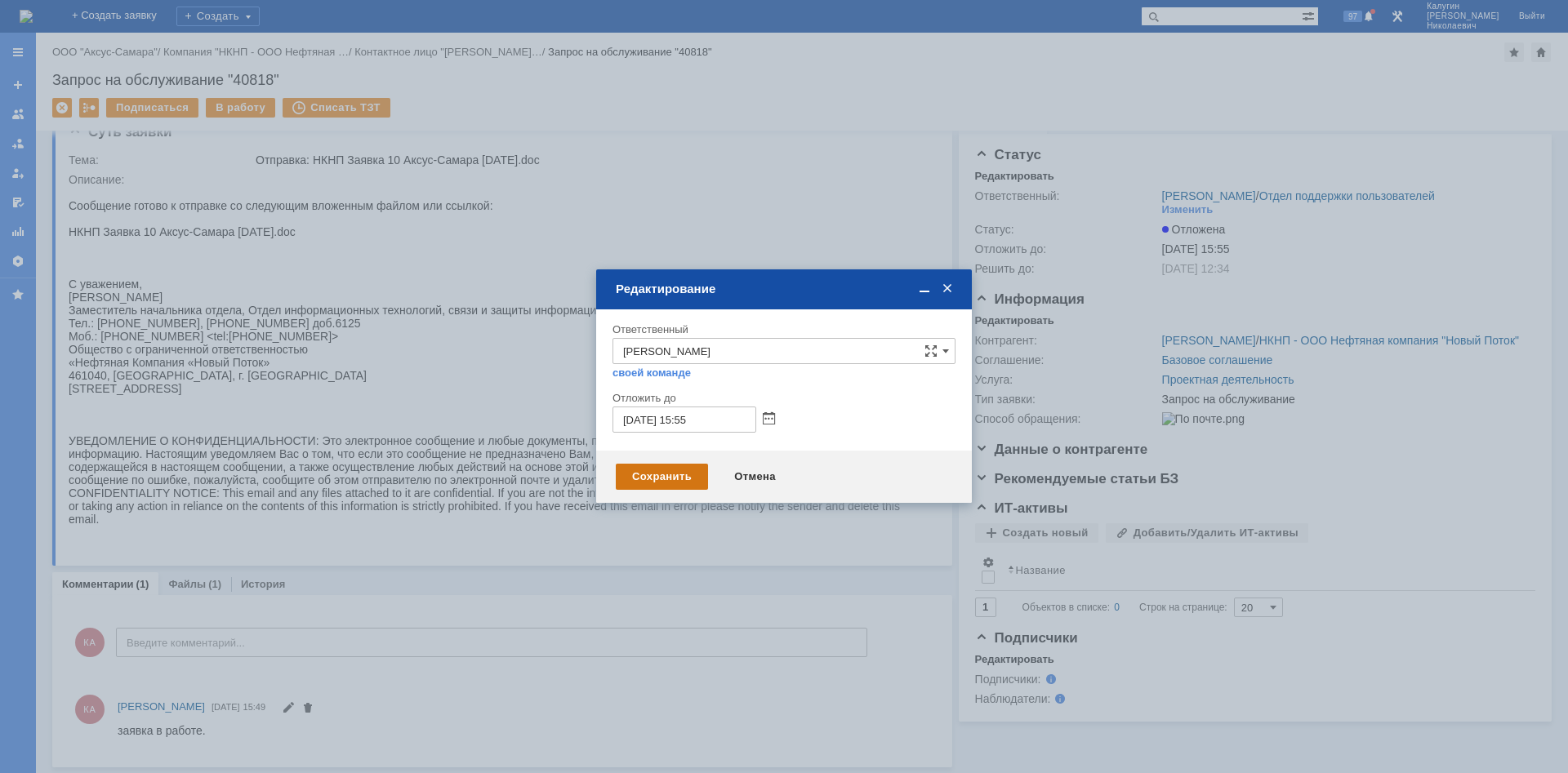 click on "Сохранить" at bounding box center (662, 477) 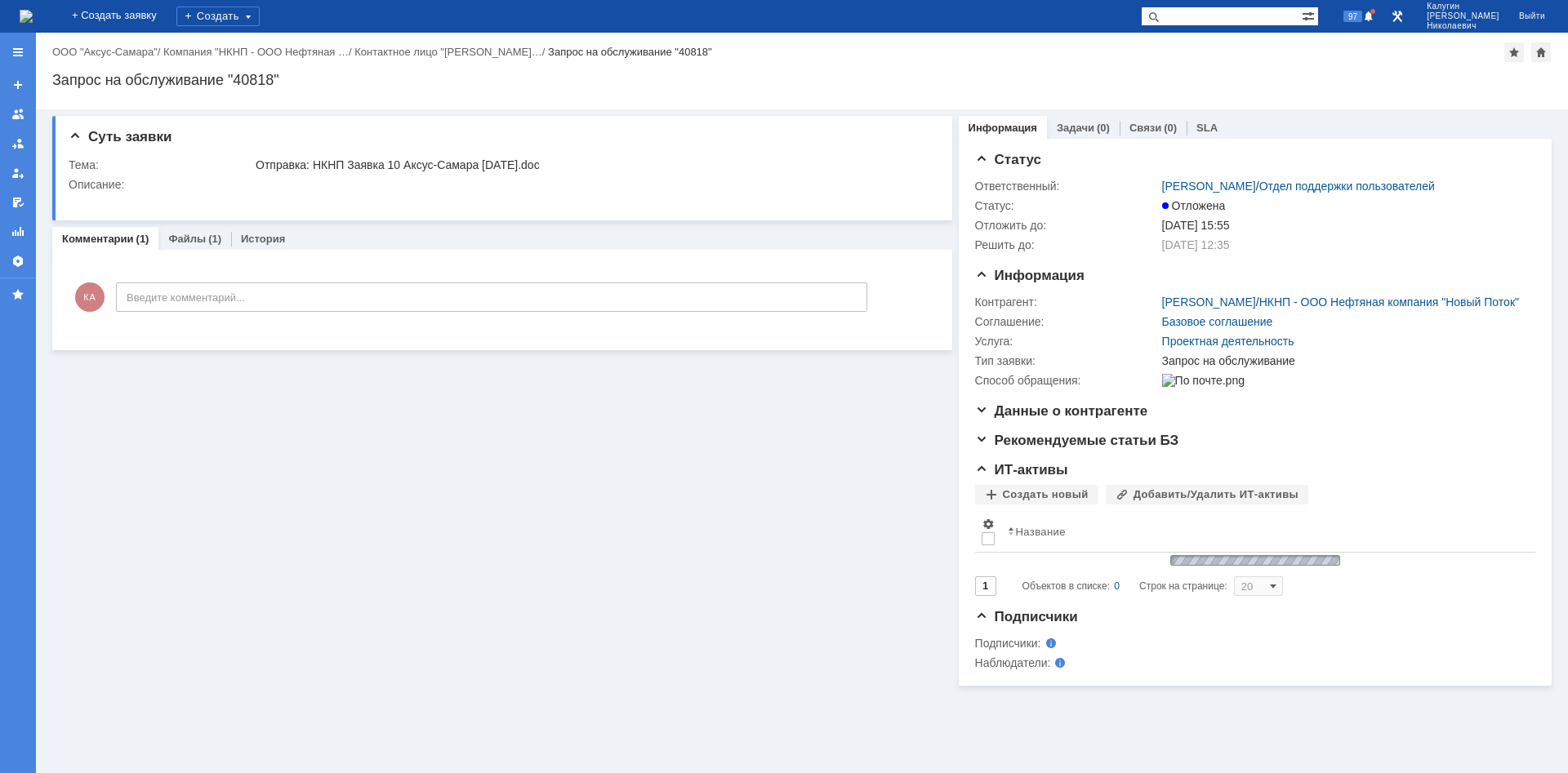scroll, scrollTop: 0, scrollLeft: 0, axis: both 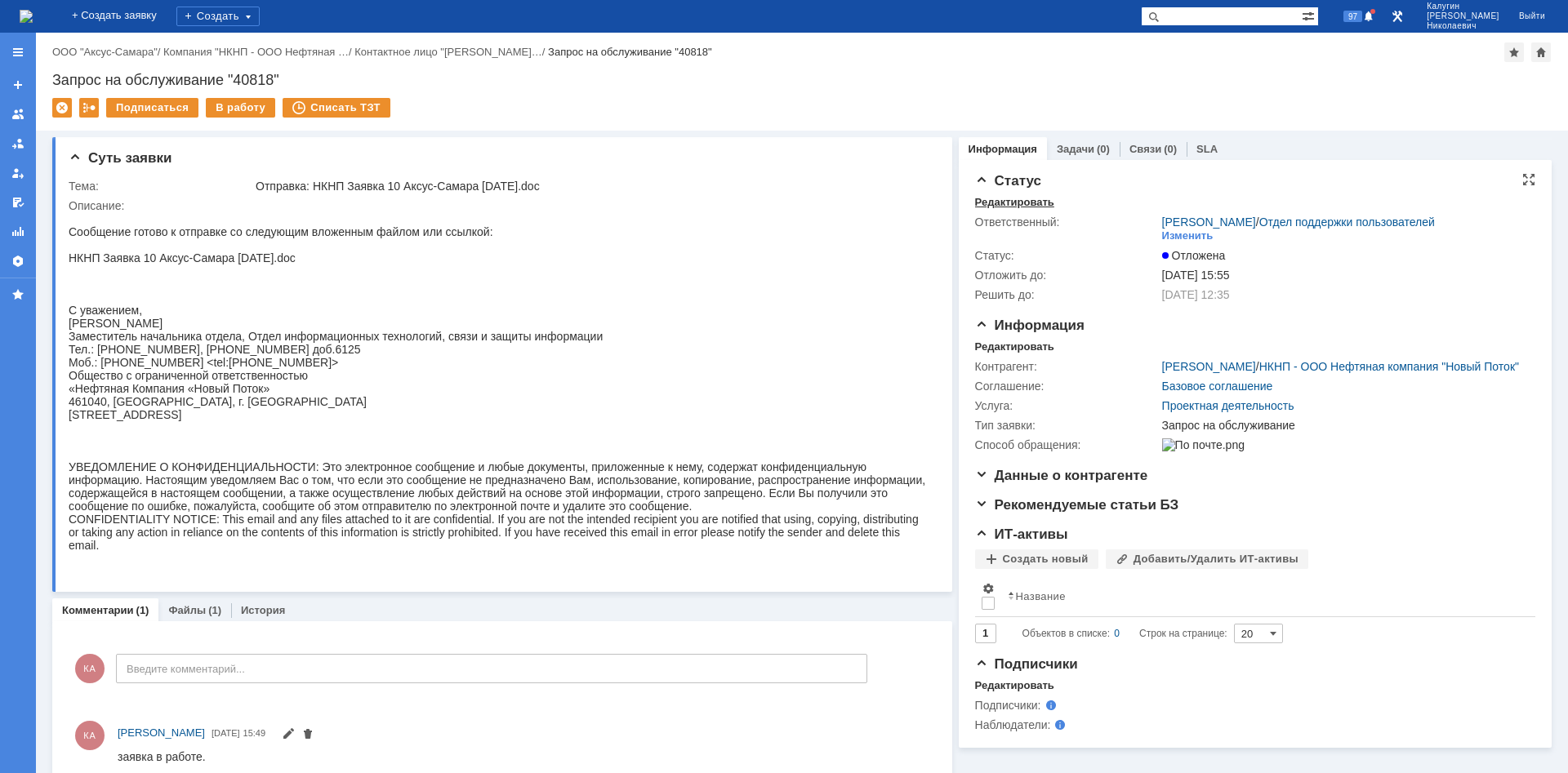 click on "Редактировать" at bounding box center [1014, 202] 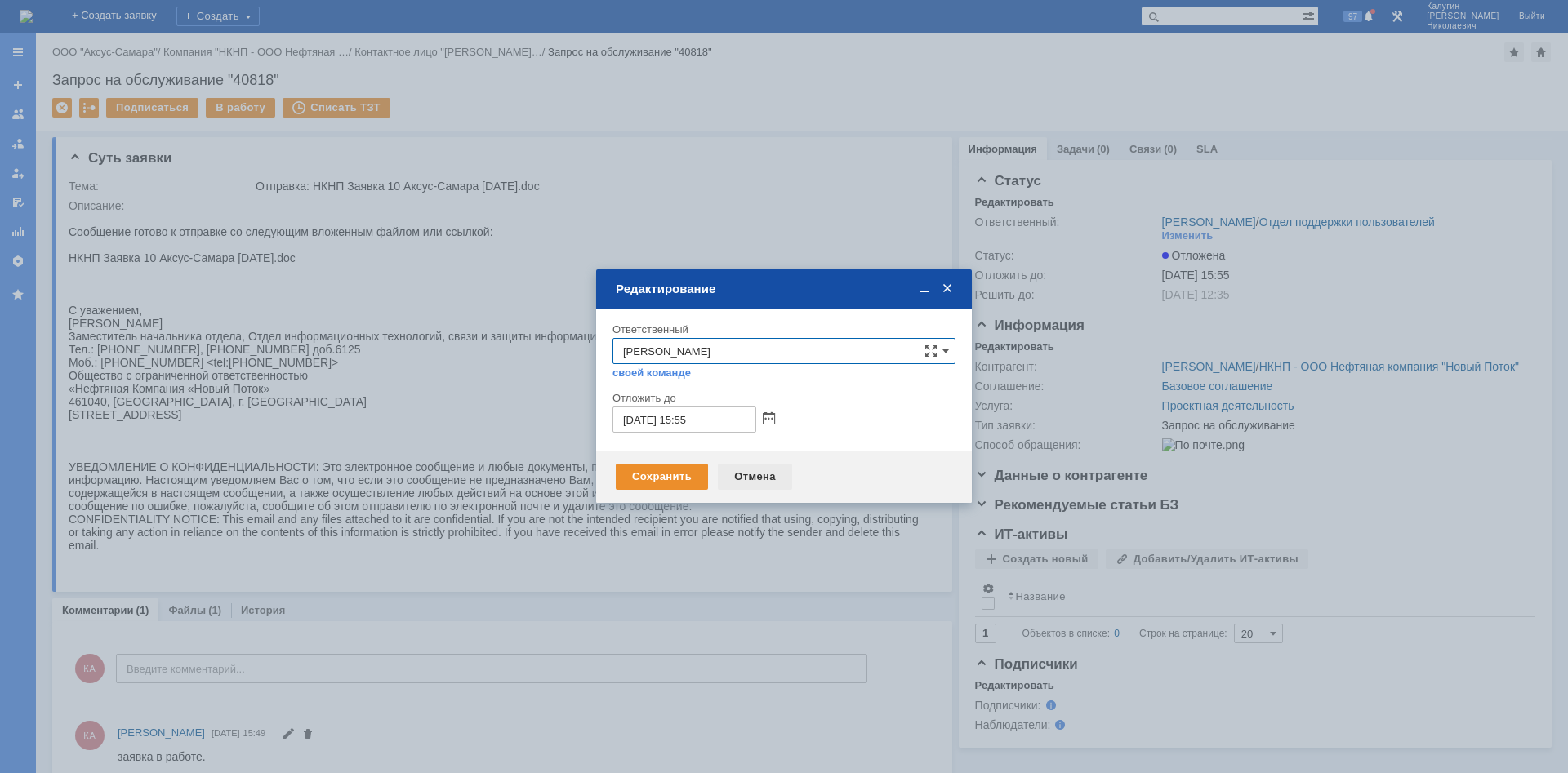 click on "Отмена" at bounding box center [755, 477] 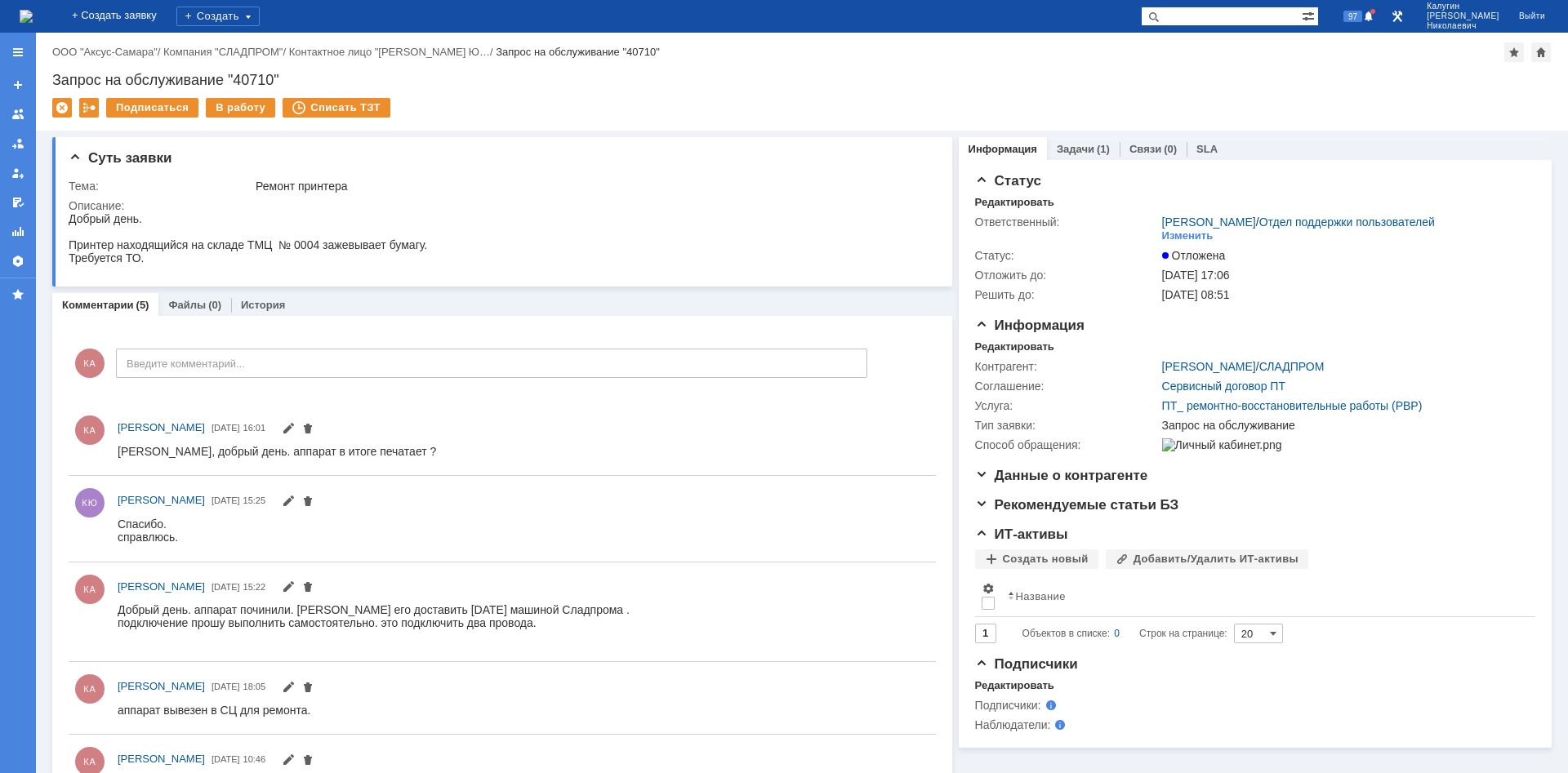 scroll, scrollTop: 0, scrollLeft: 0, axis: both 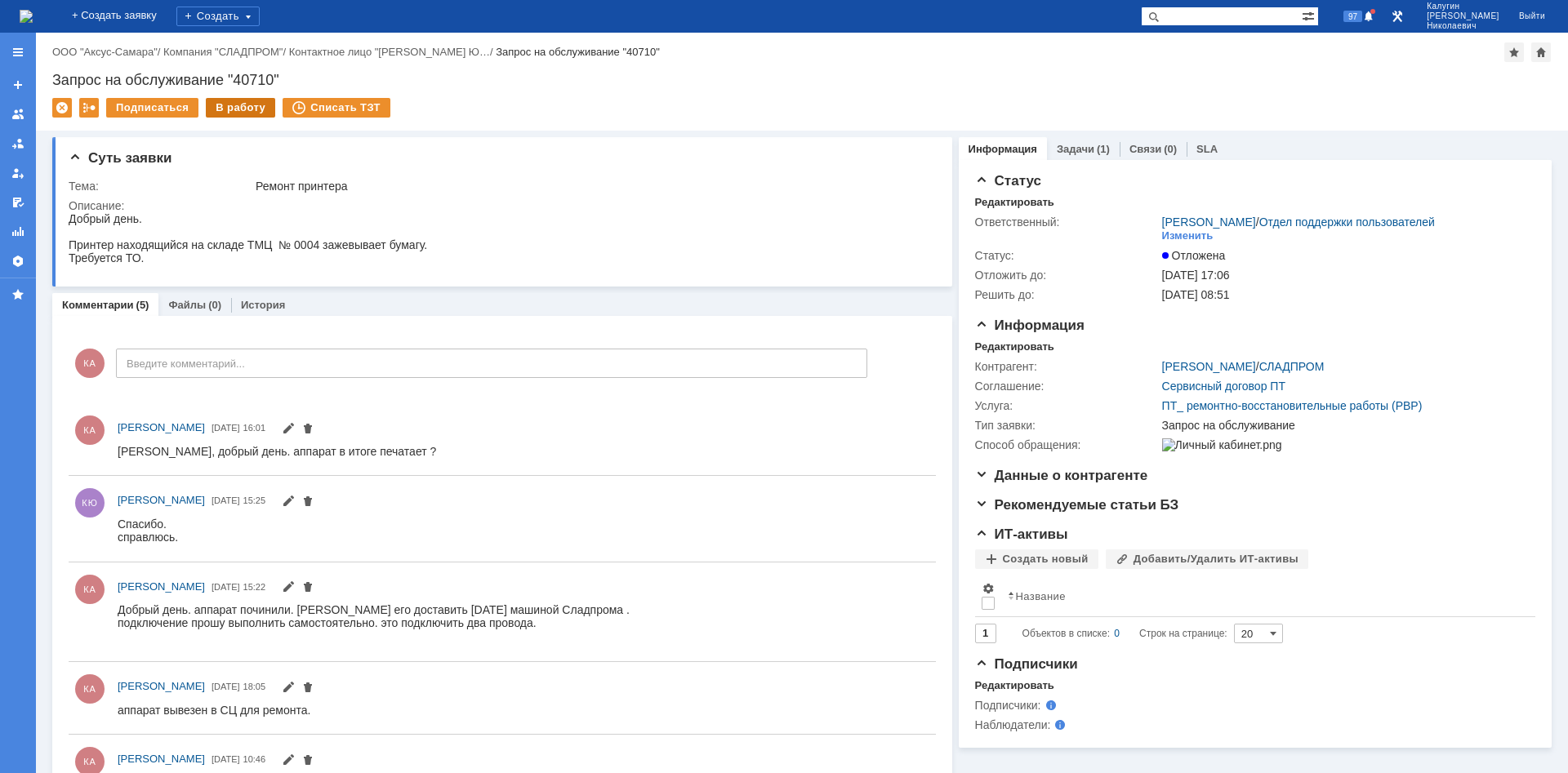 click on "В работу" at bounding box center (240, 108) 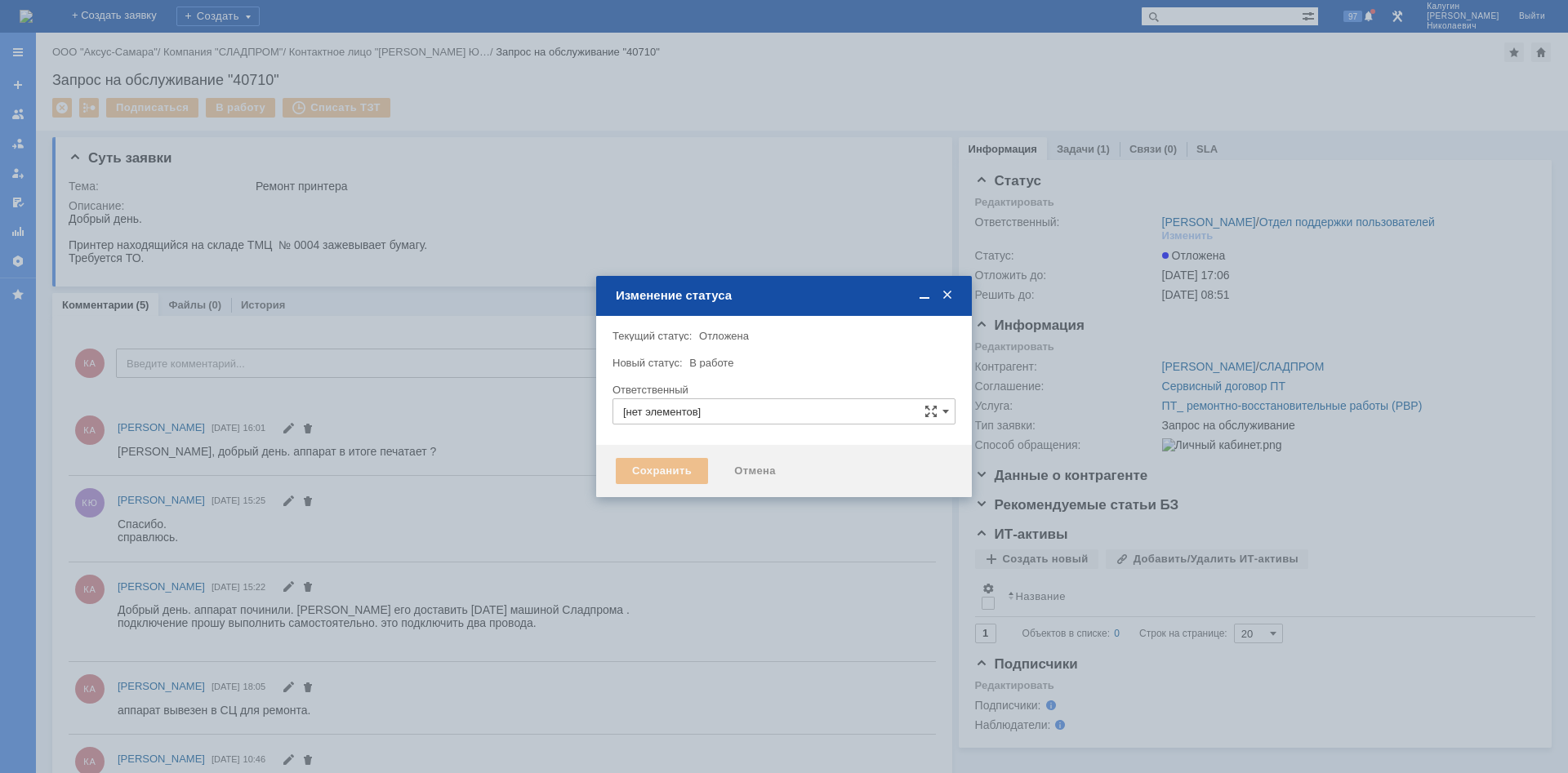 type on "[PERSON_NAME]" 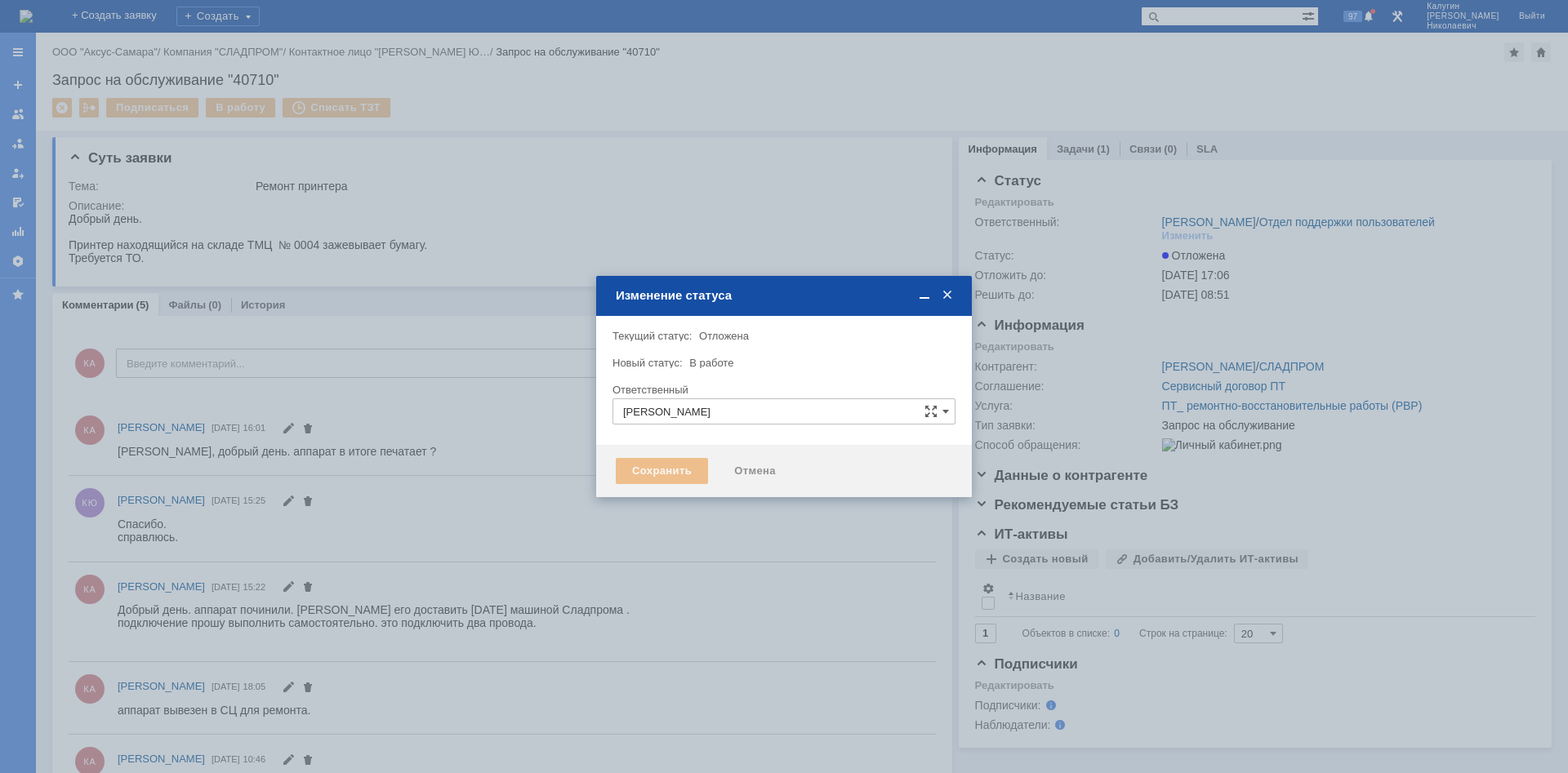type 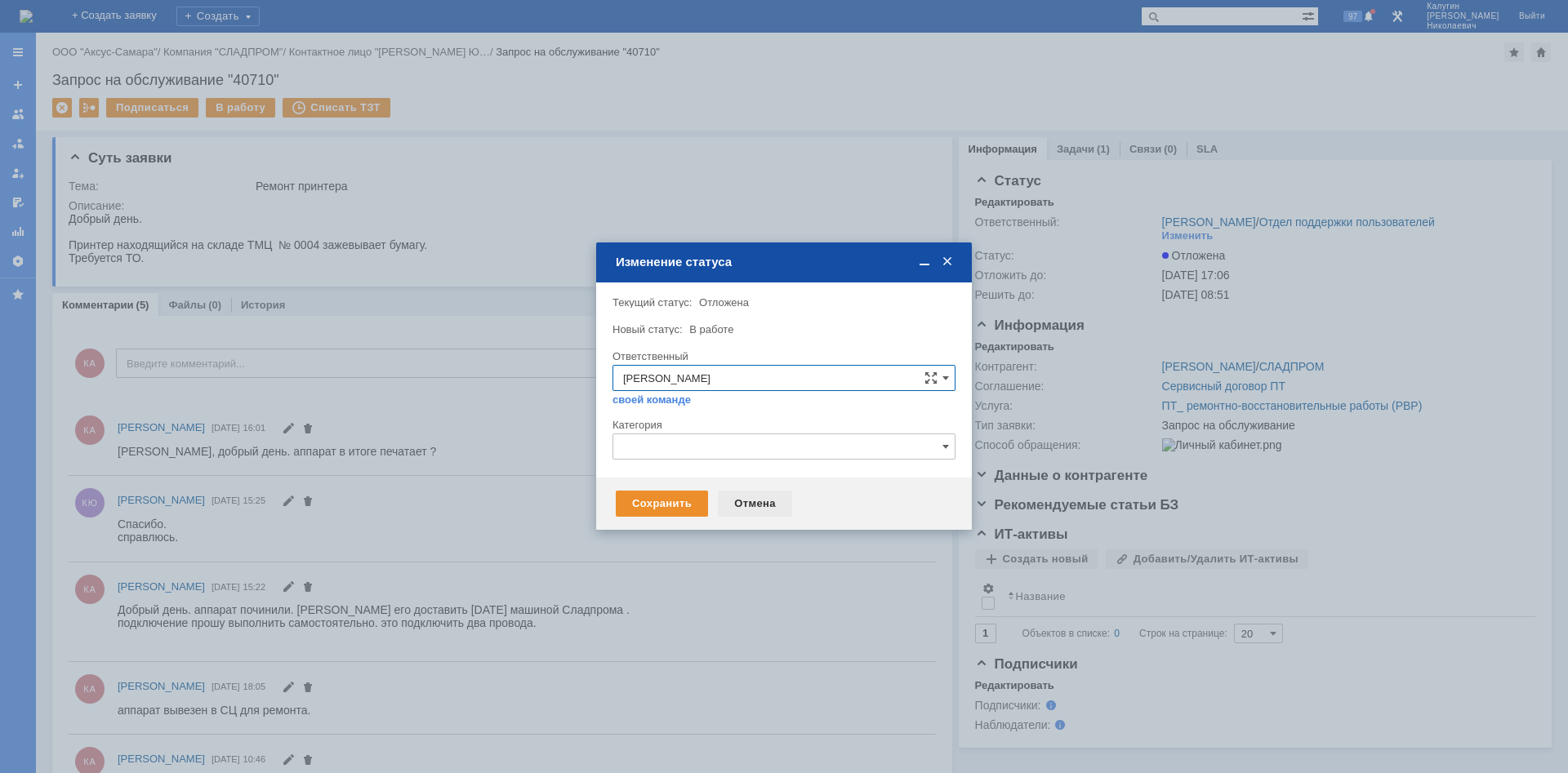 click on "Отмена" at bounding box center (755, 504) 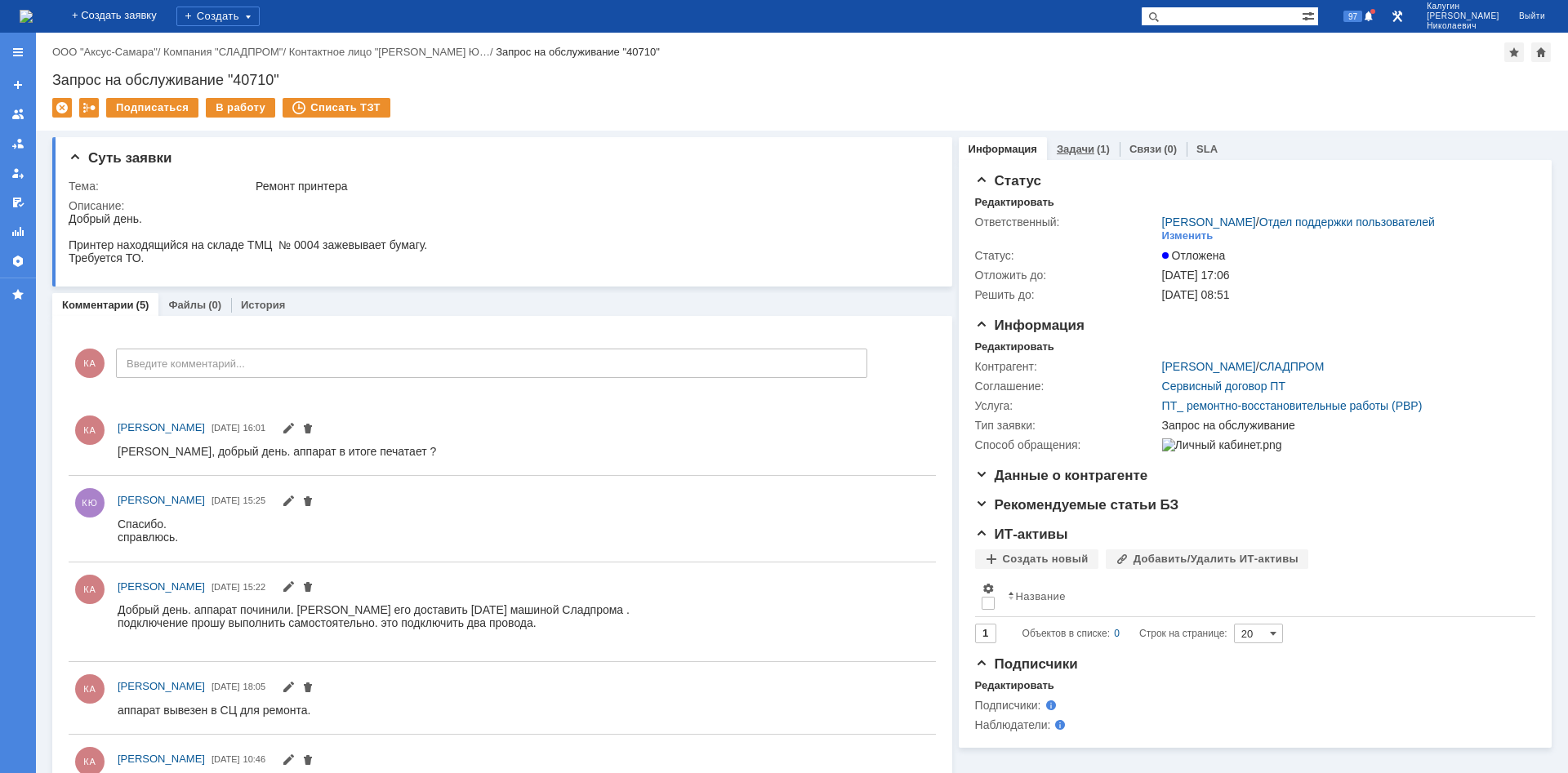 click on "Задачи" at bounding box center (1076, 149) 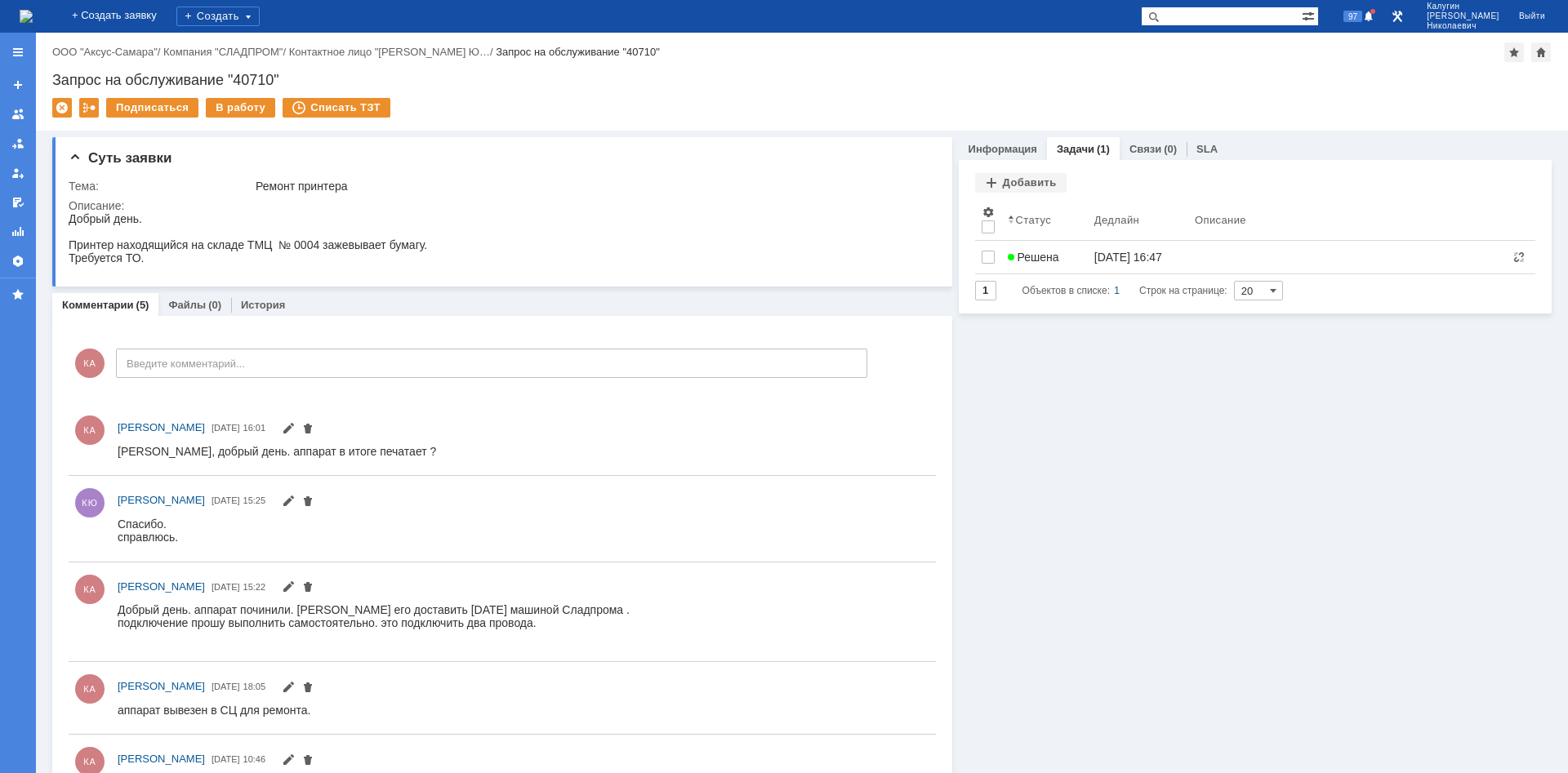 scroll, scrollTop: 0, scrollLeft: 0, axis: both 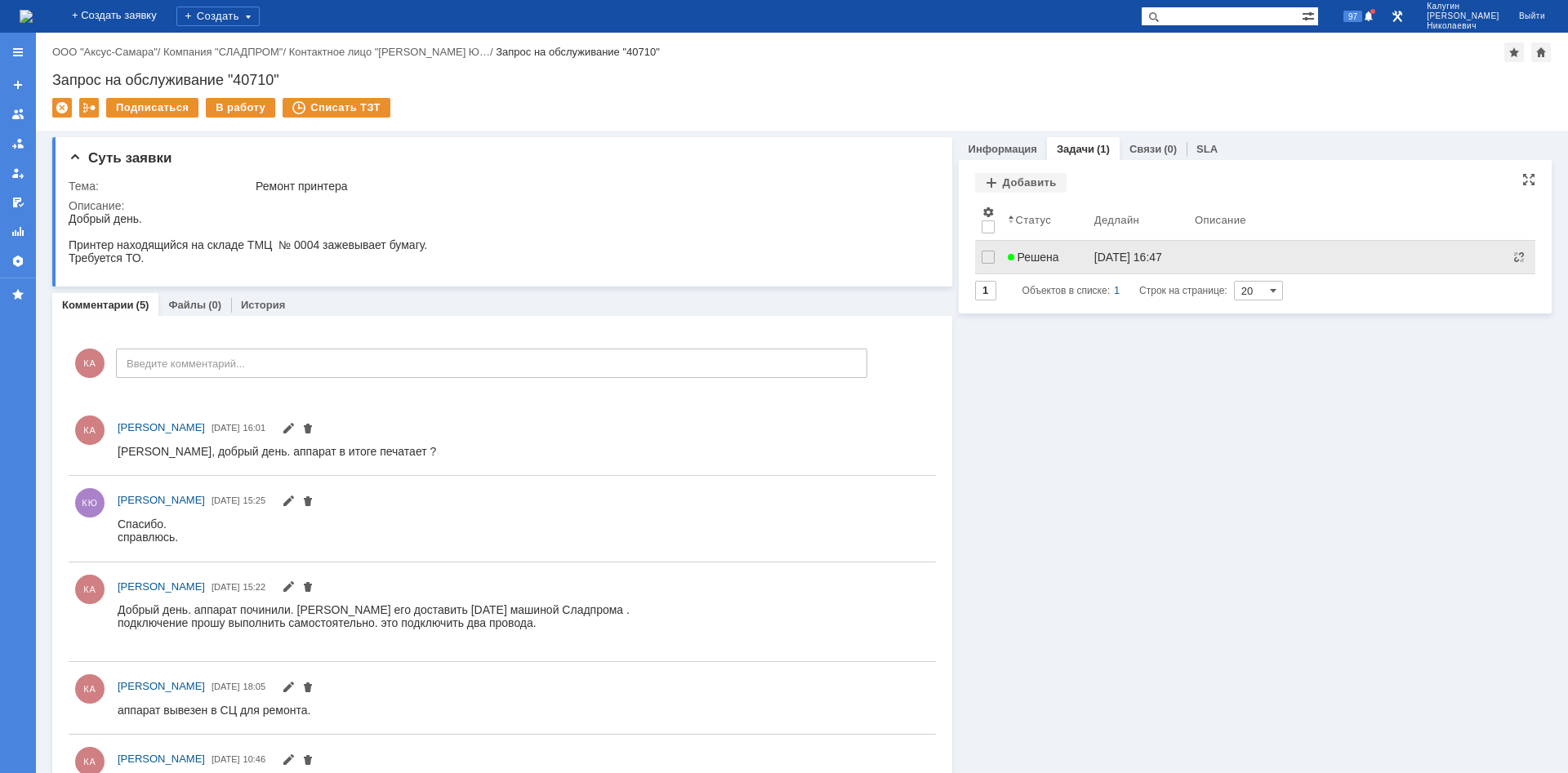 click on "Решена" at bounding box center [1033, 257] 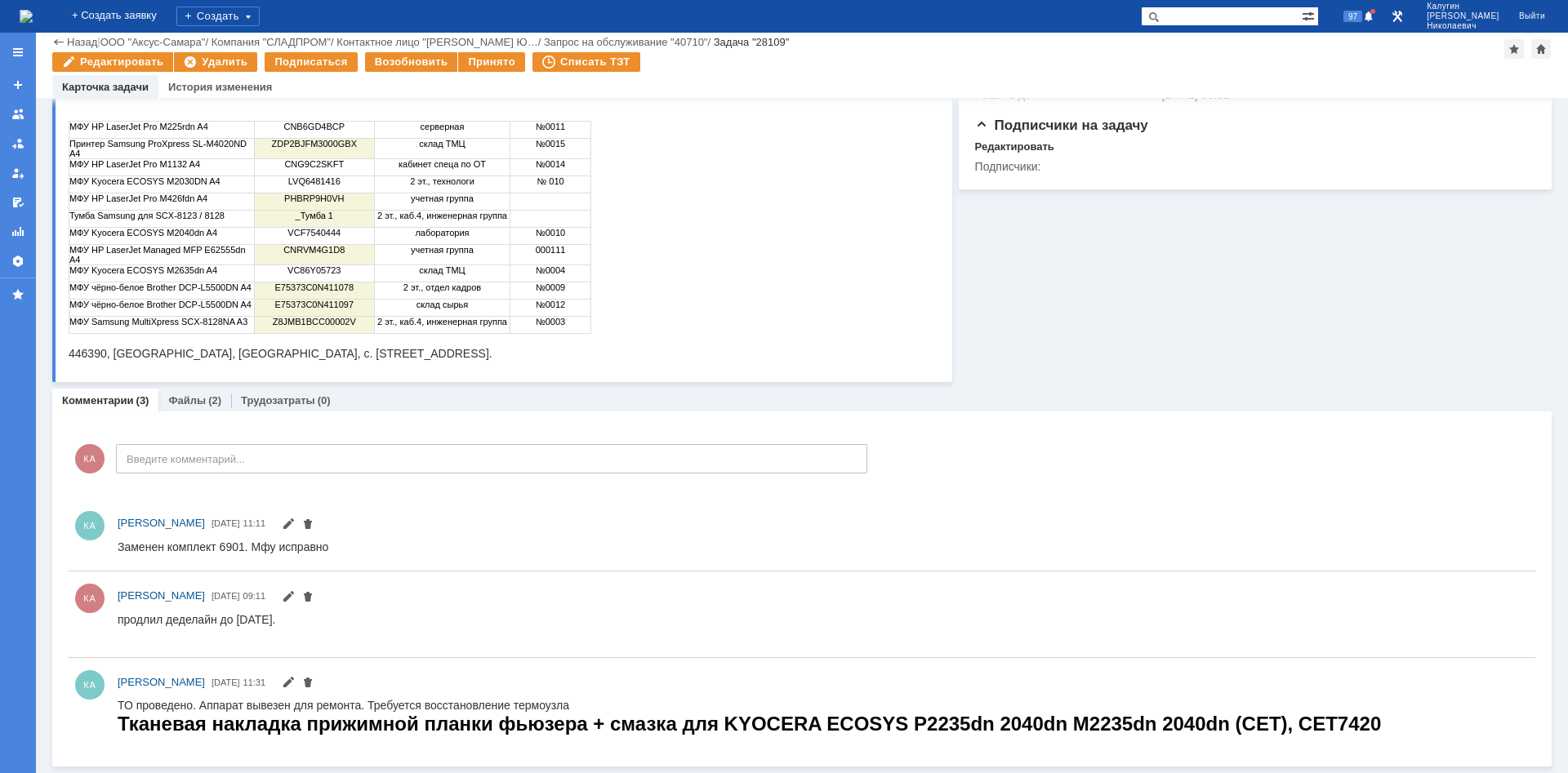 scroll, scrollTop: 0, scrollLeft: 0, axis: both 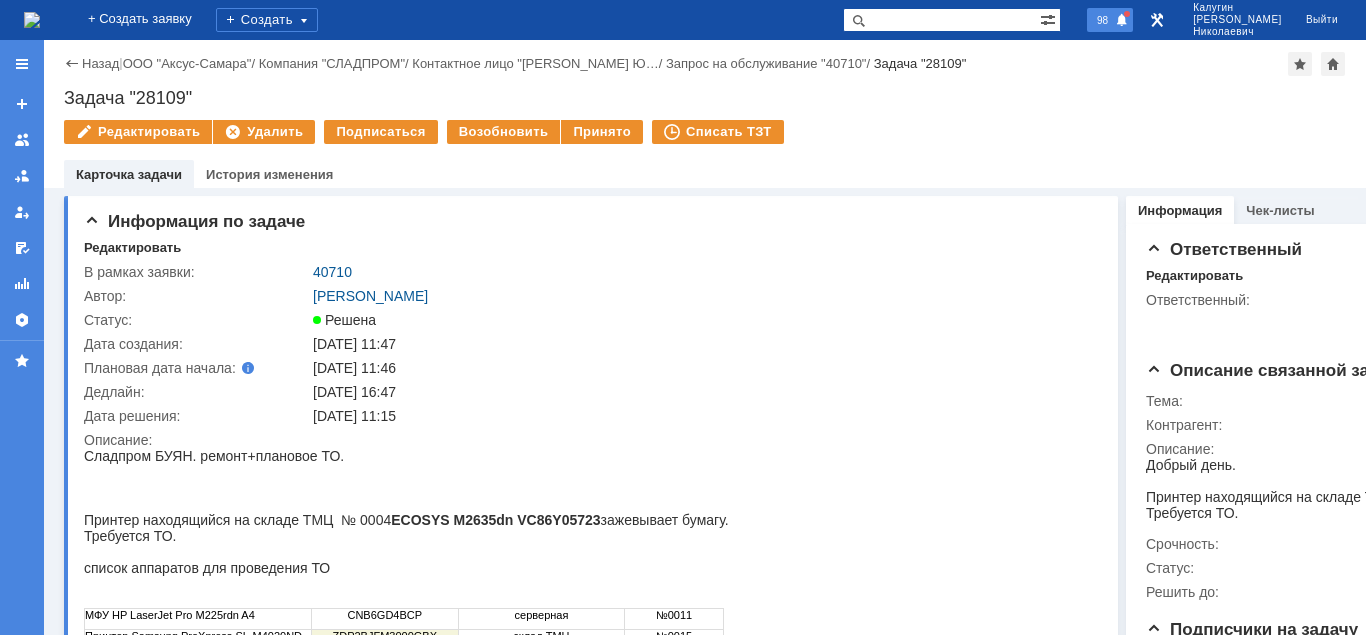 click on "98" at bounding box center (1102, 20) 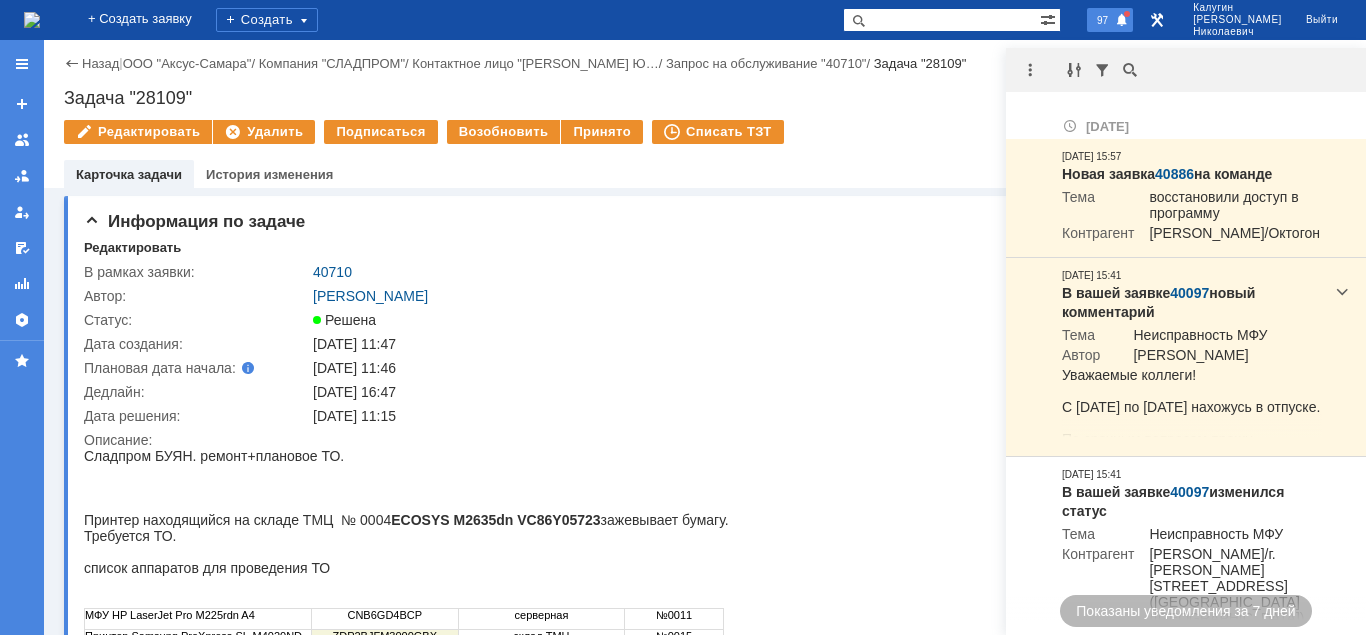 click on "97" at bounding box center (1102, 20) 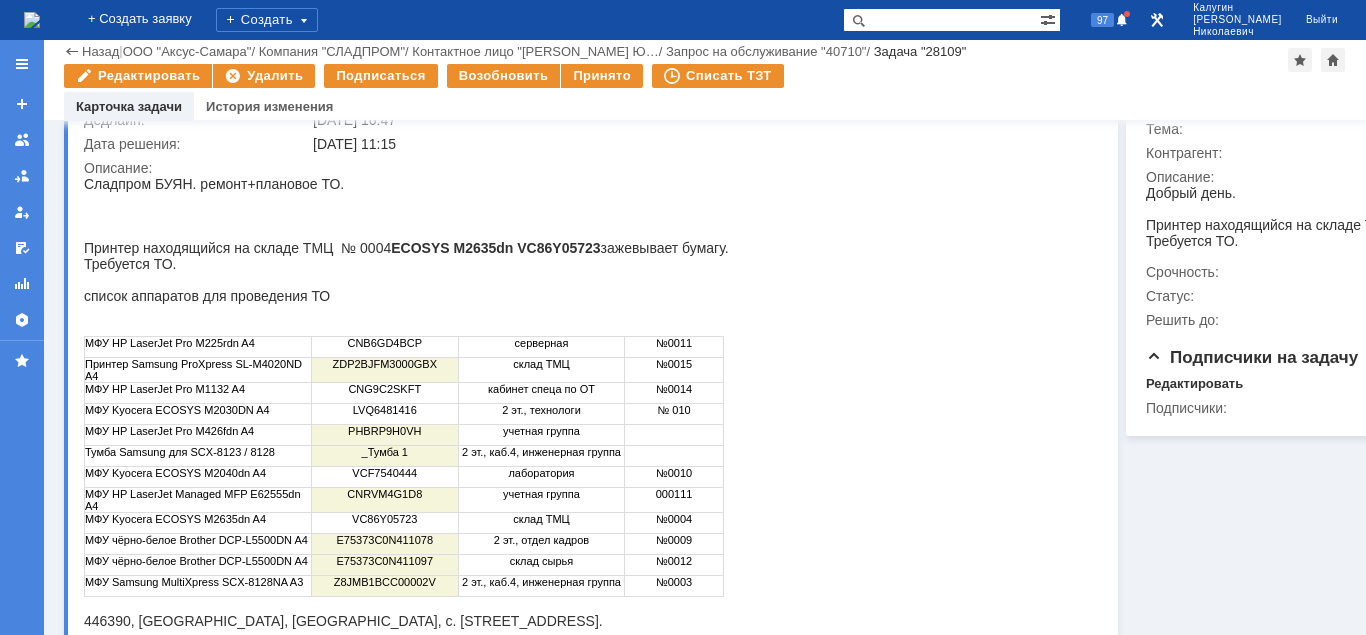 scroll, scrollTop: 700, scrollLeft: 0, axis: vertical 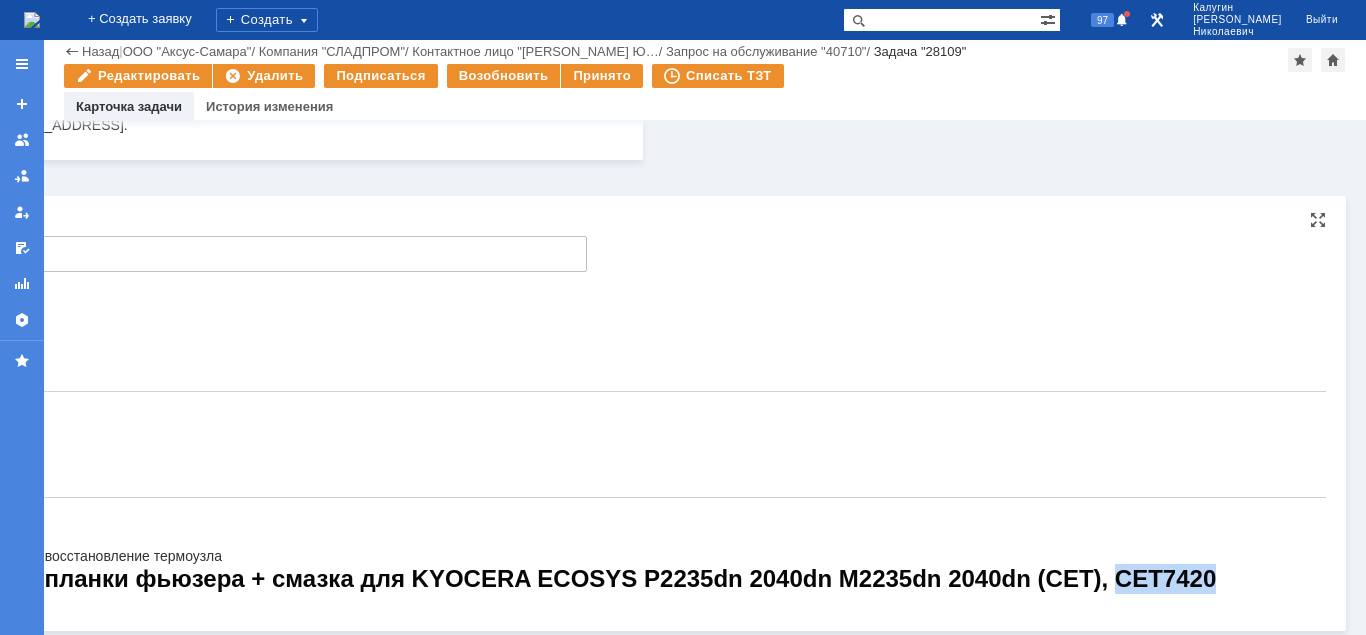 drag, startPoint x: 1169, startPoint y: 576, endPoint x: 1213, endPoint y: 582, distance: 44.407207 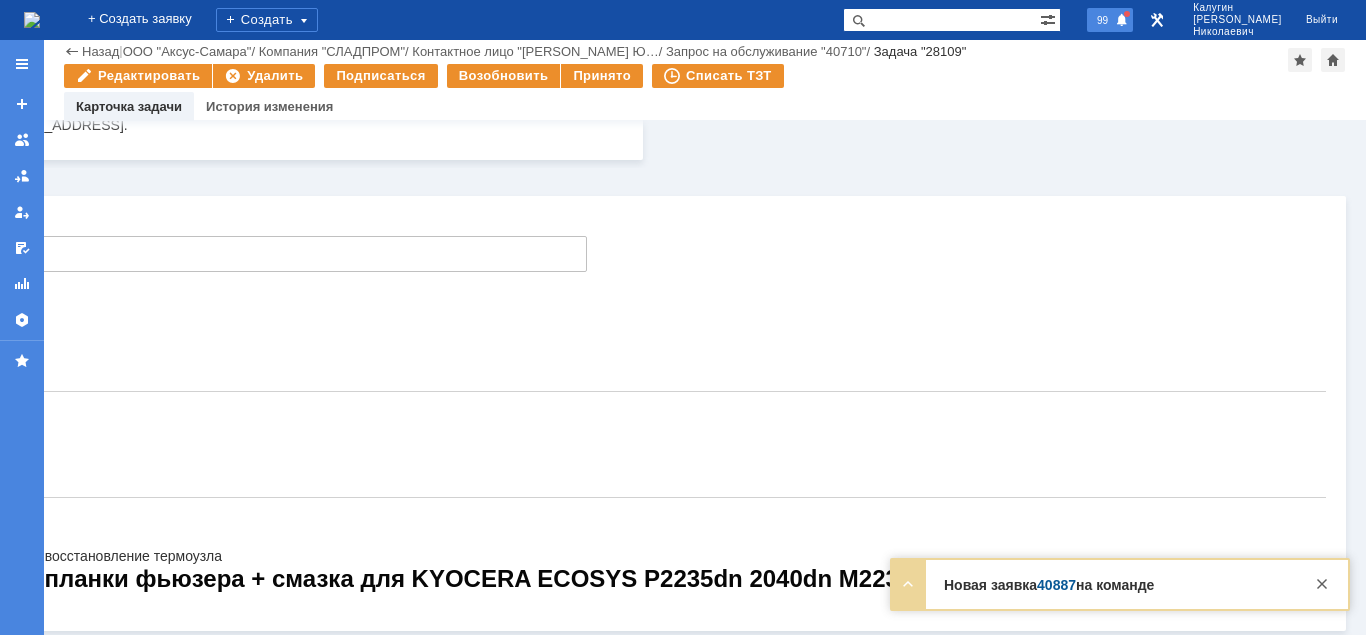 click on "99" at bounding box center (1110, 20) 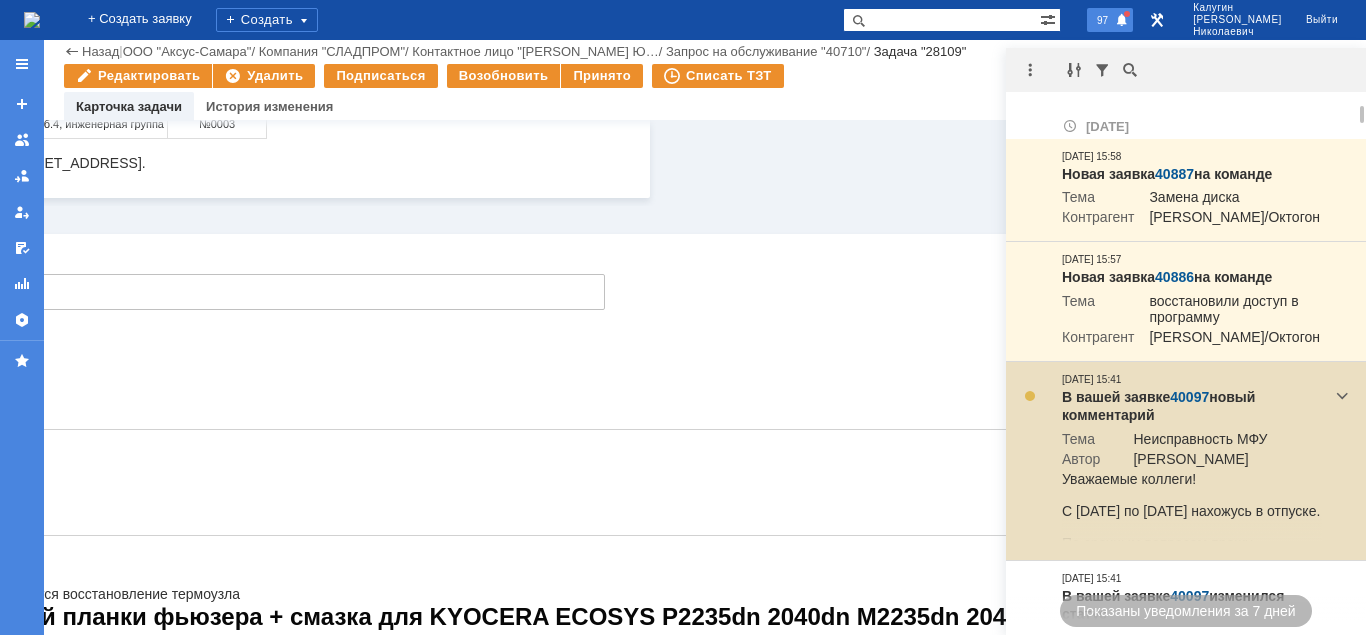 scroll, scrollTop: 662, scrollLeft: 455, axis: both 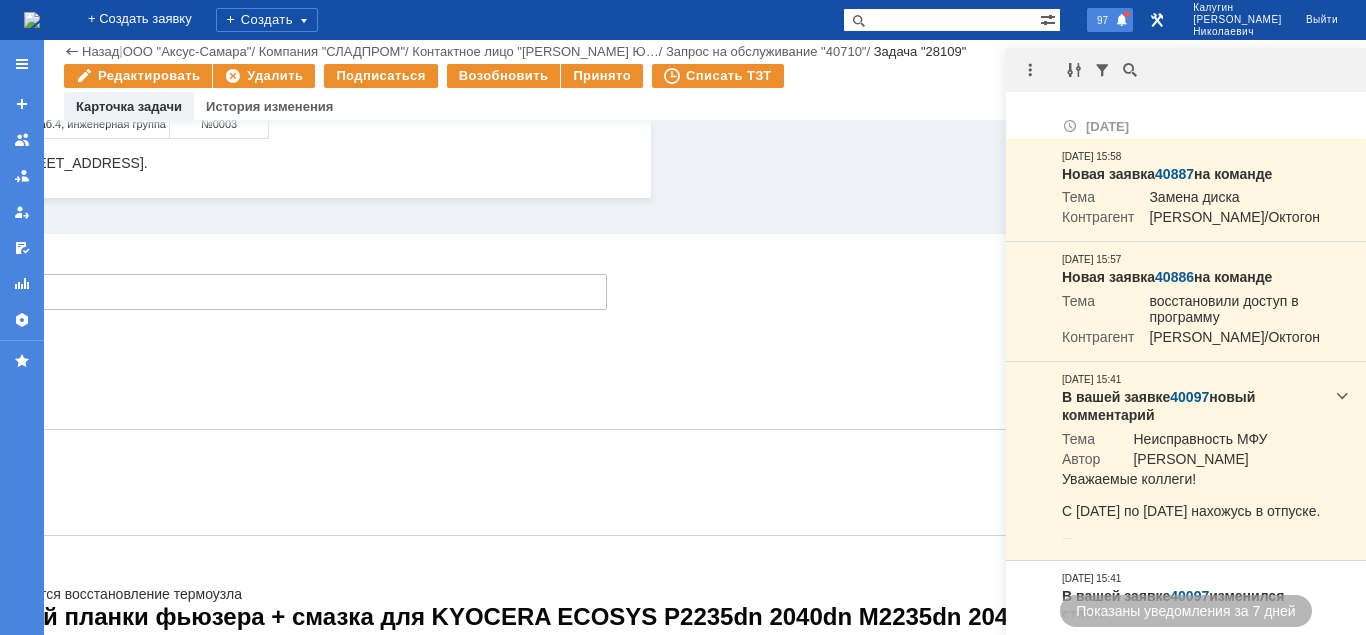 click at bounding box center (1122, 21) 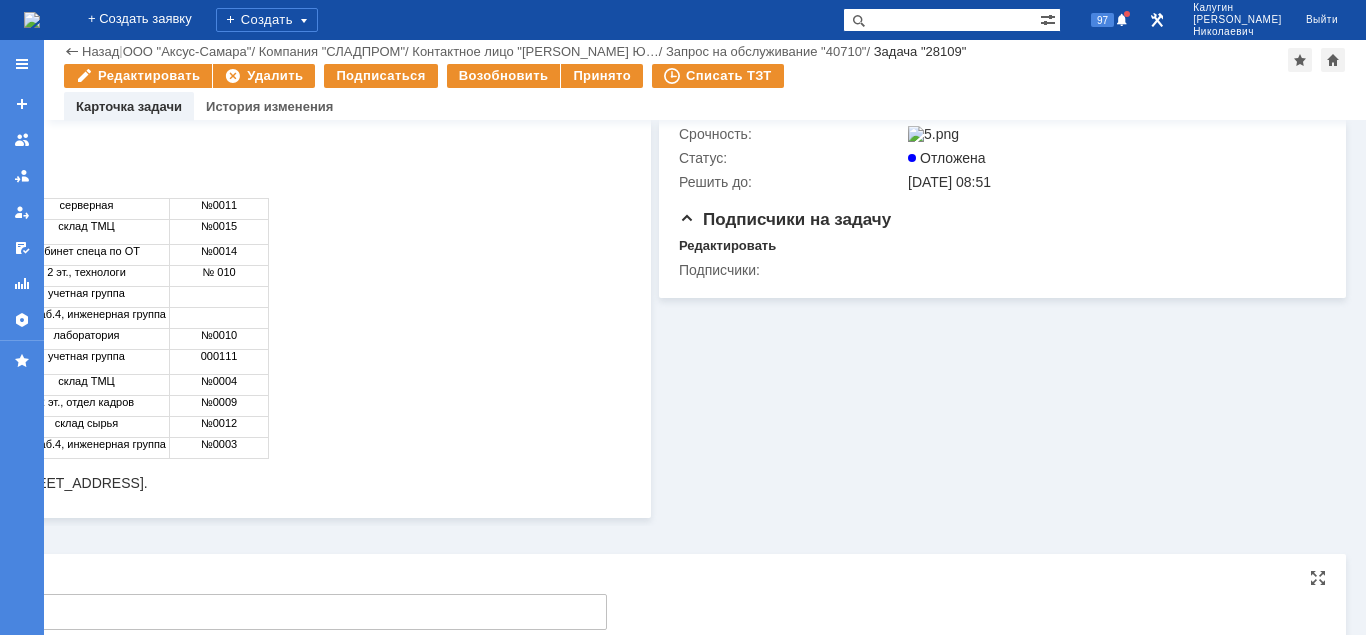 scroll, scrollTop: 306, scrollLeft: 455, axis: both 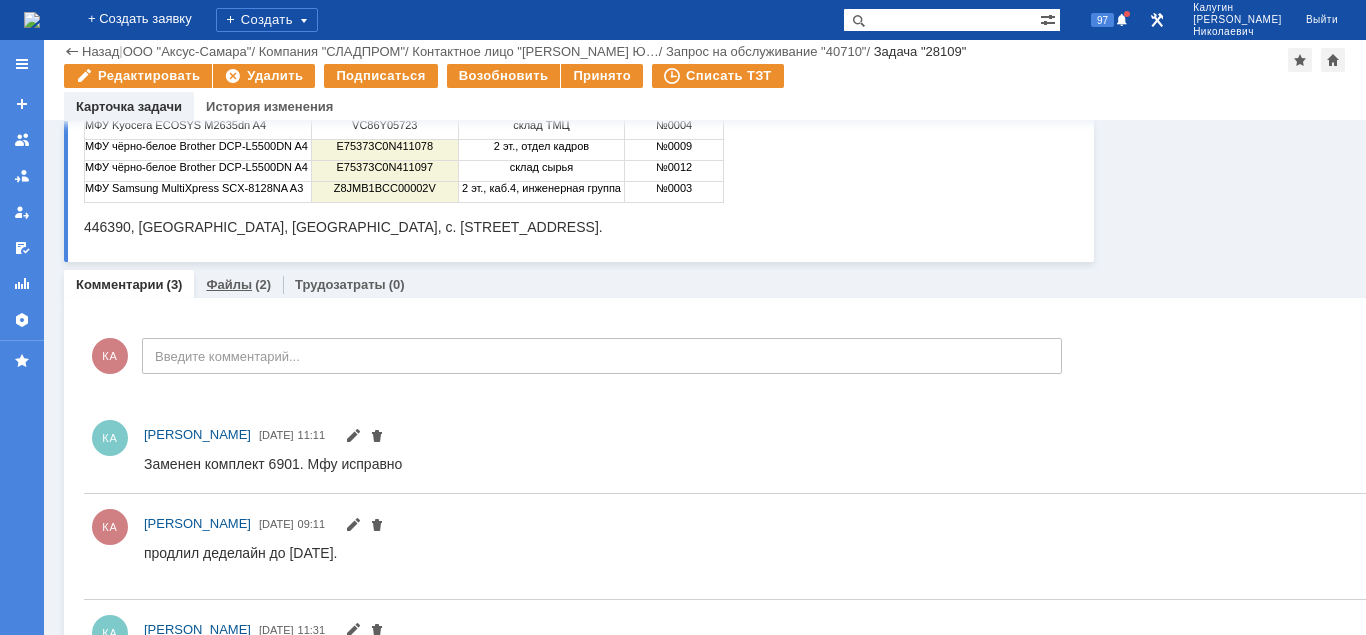 click on "Файлы" at bounding box center [229, 284] 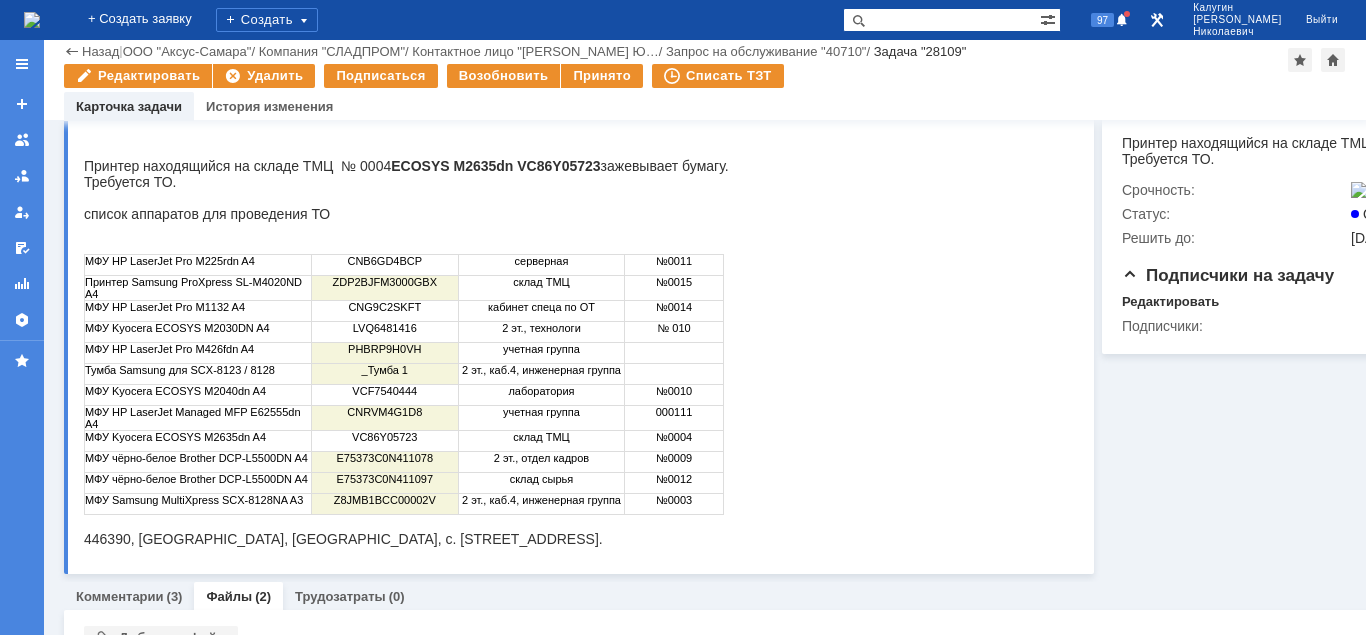 scroll, scrollTop: 481, scrollLeft: 0, axis: vertical 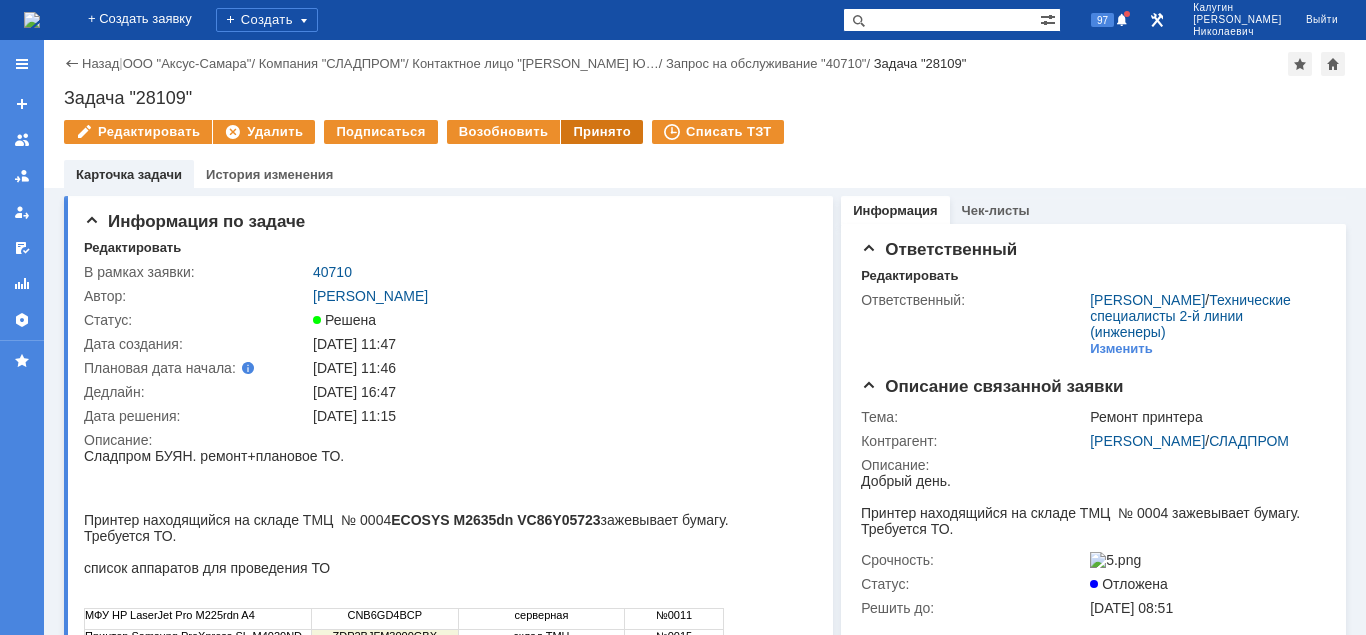 click on "Принято" at bounding box center [602, 132] 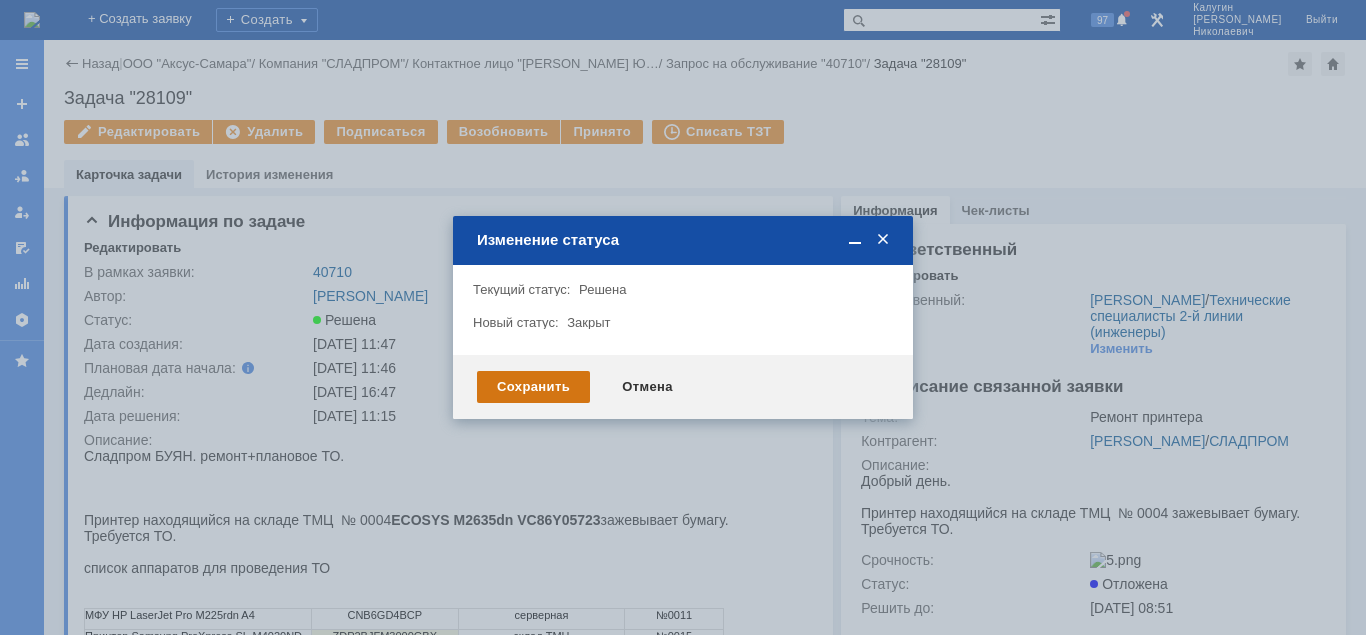 click on "Сохранить" at bounding box center [533, 387] 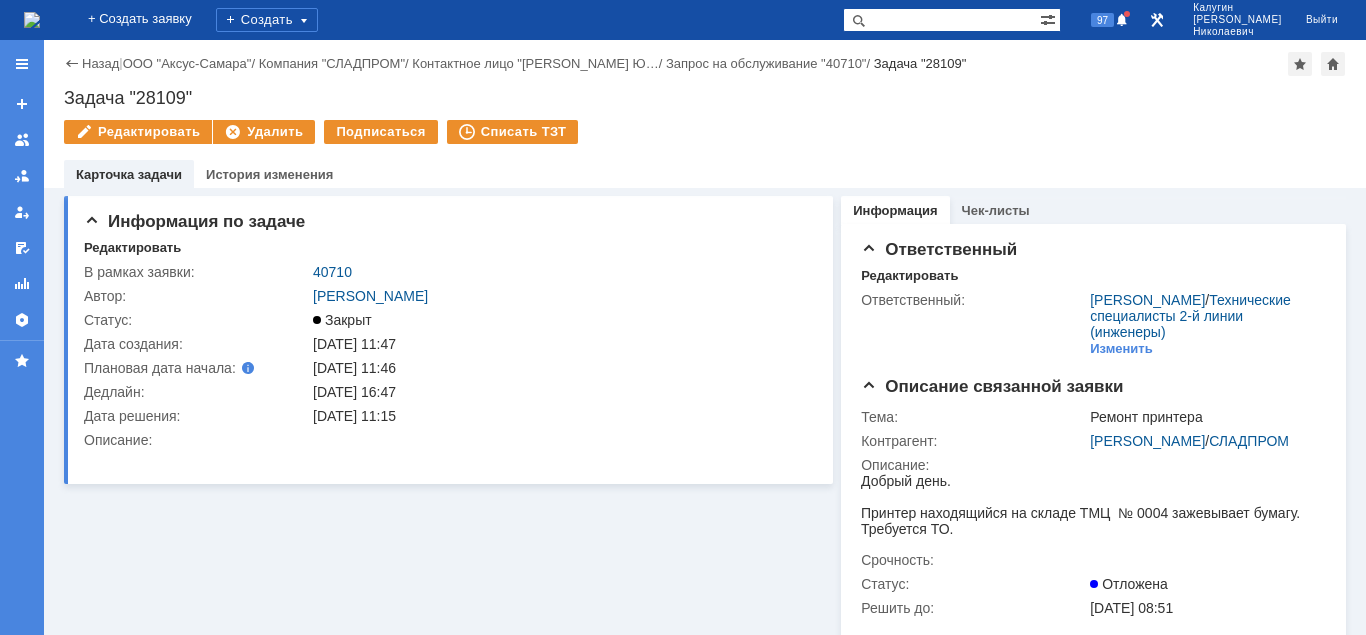 scroll, scrollTop: 0, scrollLeft: 0, axis: both 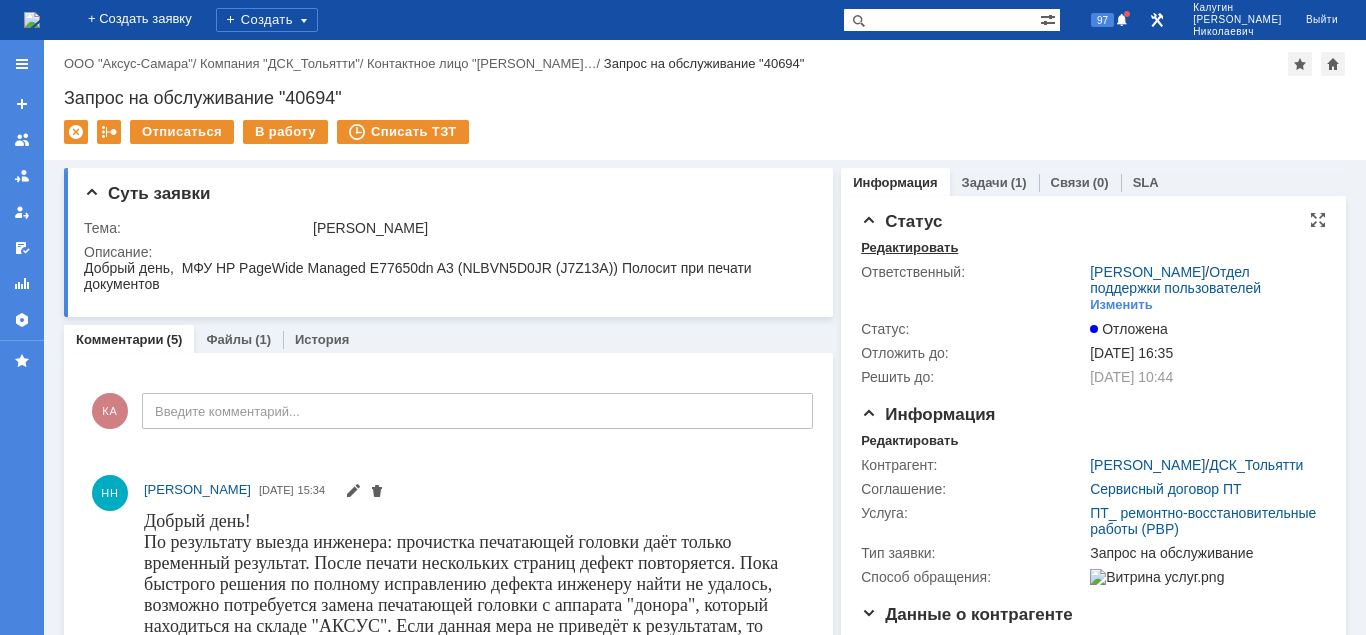 click on "Редактировать" at bounding box center [909, 248] 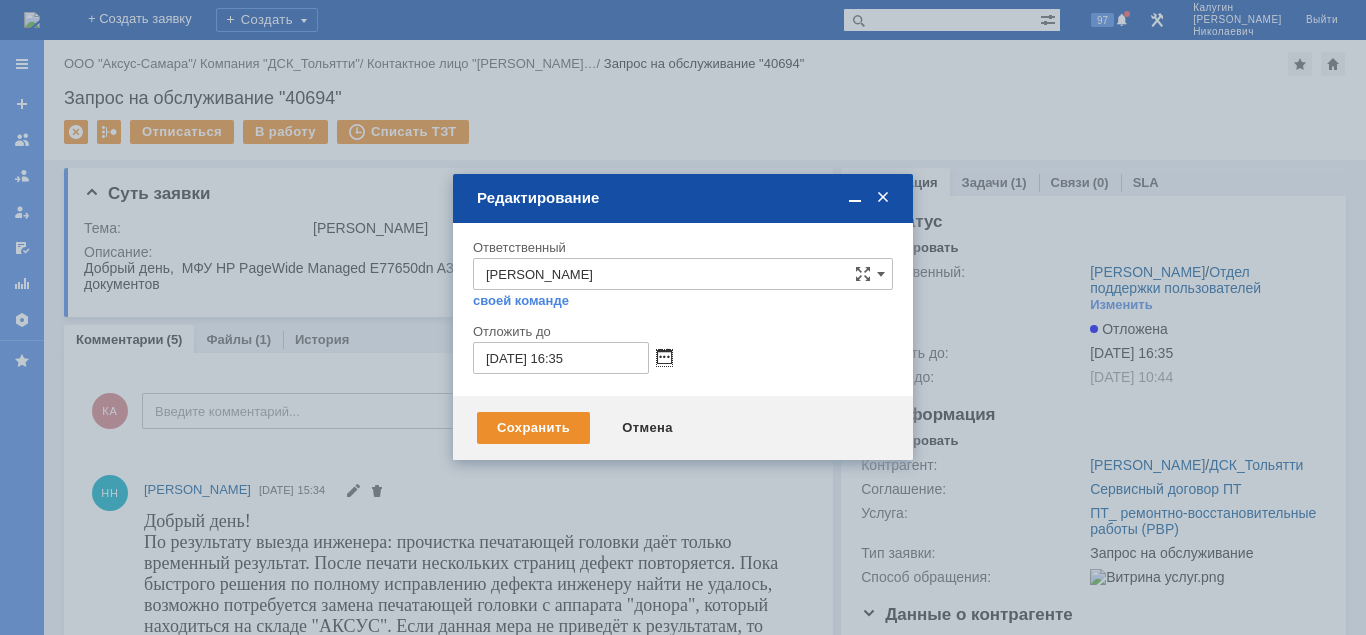 click at bounding box center [664, 358] 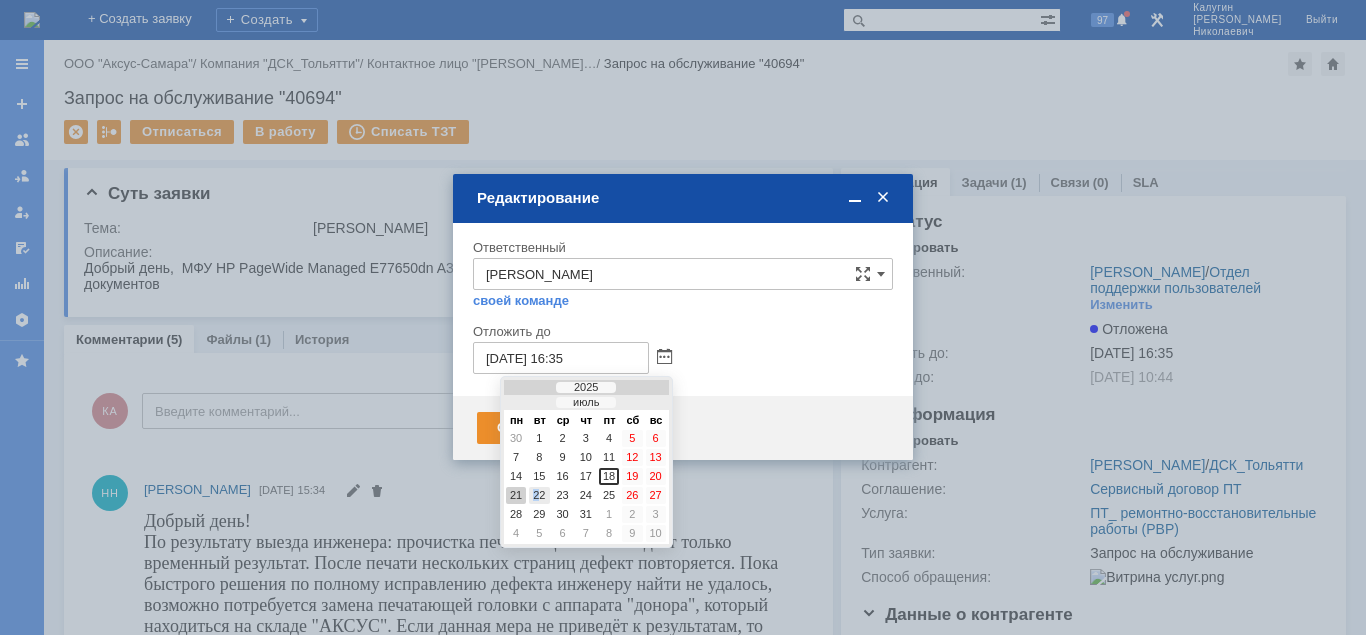 click on "22" at bounding box center [539, 495] 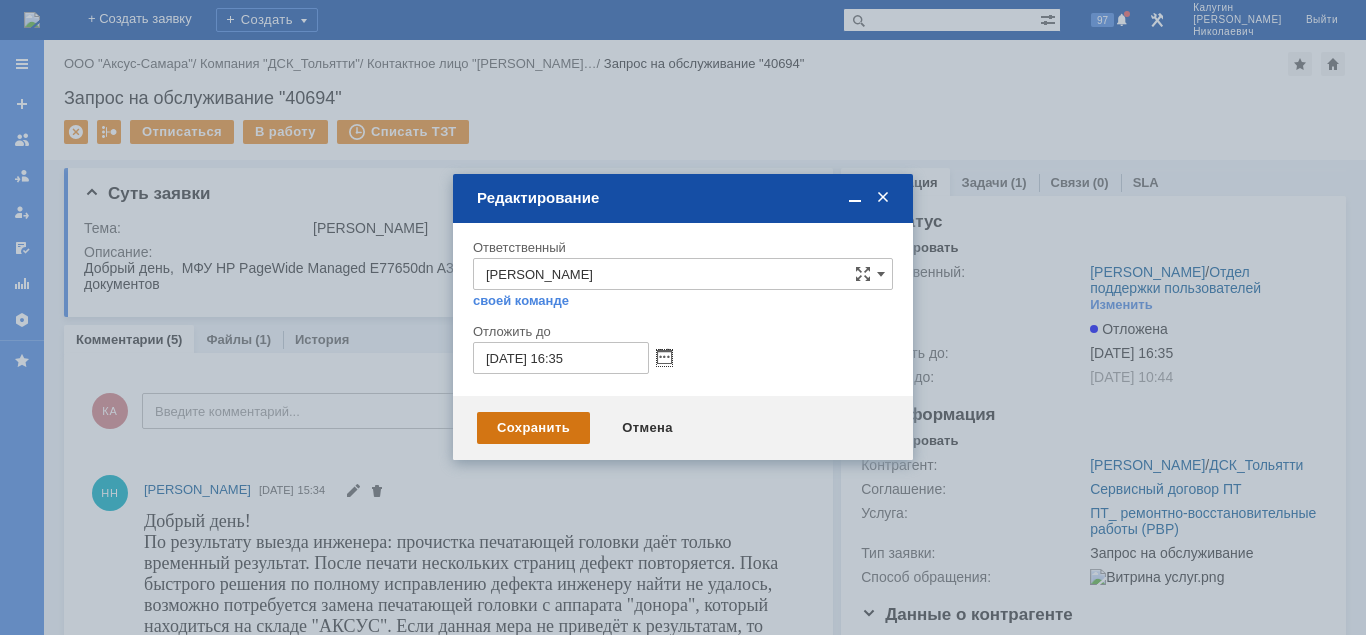 click on "Сохранить" at bounding box center [533, 428] 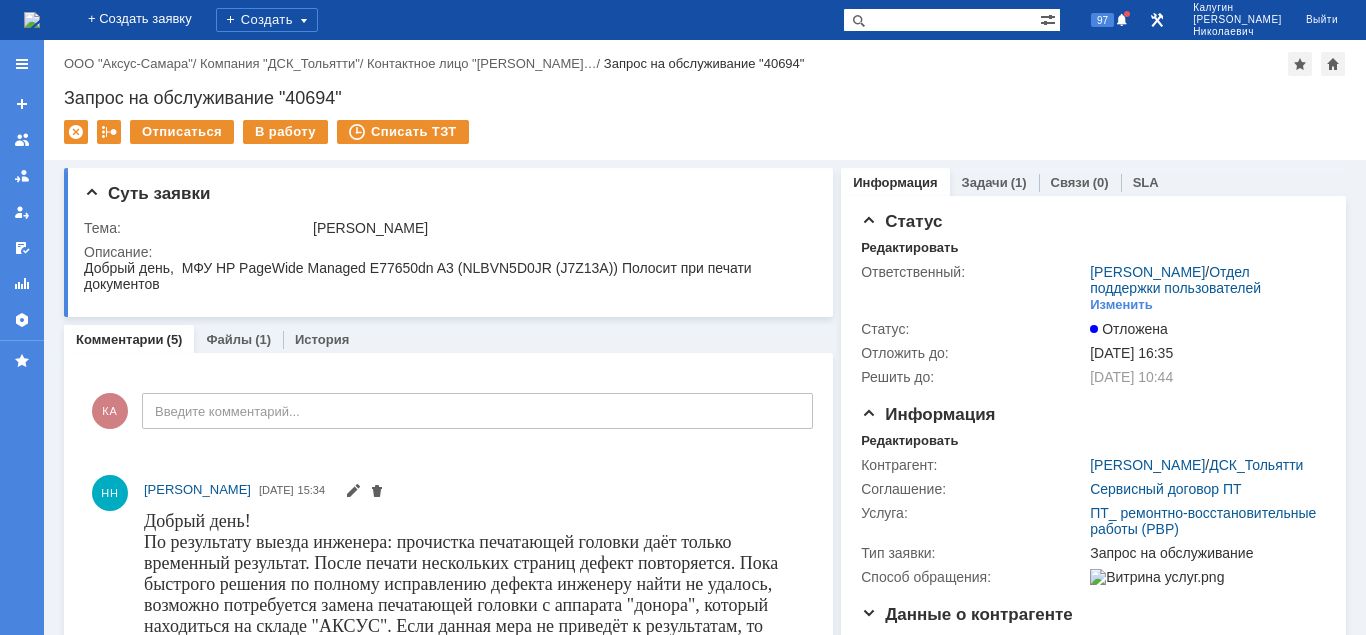 scroll, scrollTop: 0, scrollLeft: 0, axis: both 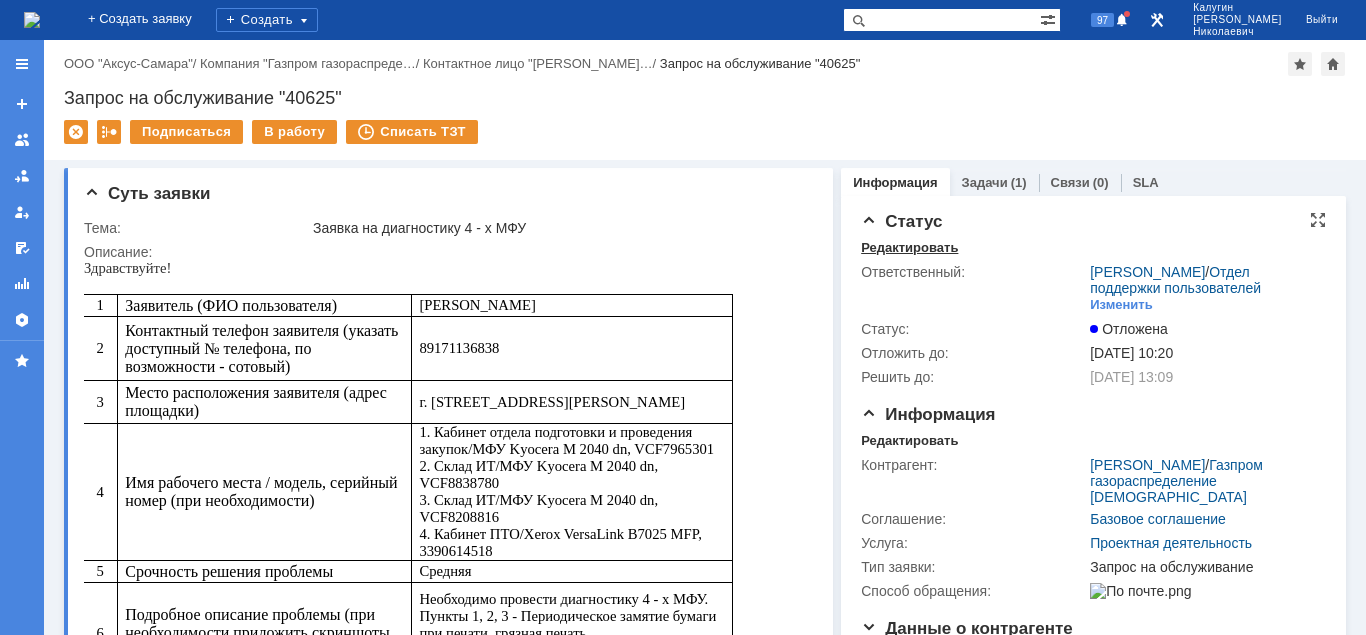 click on "Редактировать" at bounding box center (909, 248) 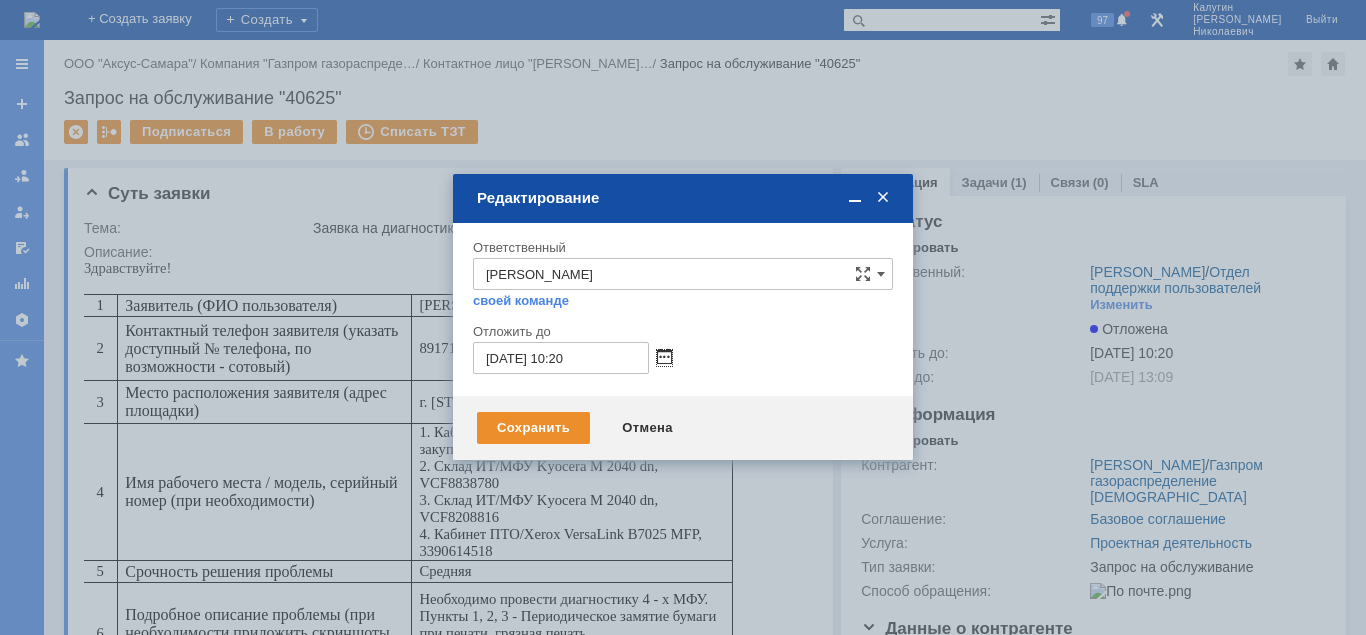 click at bounding box center [664, 358] 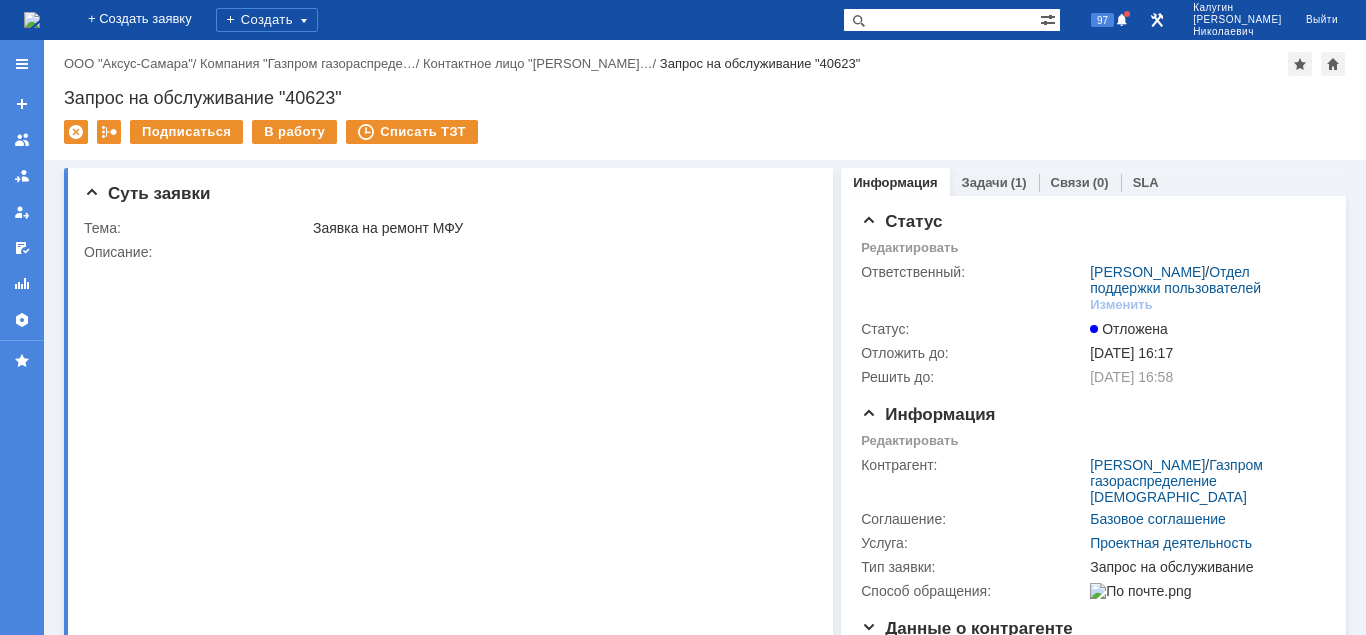 scroll, scrollTop: 0, scrollLeft: 0, axis: both 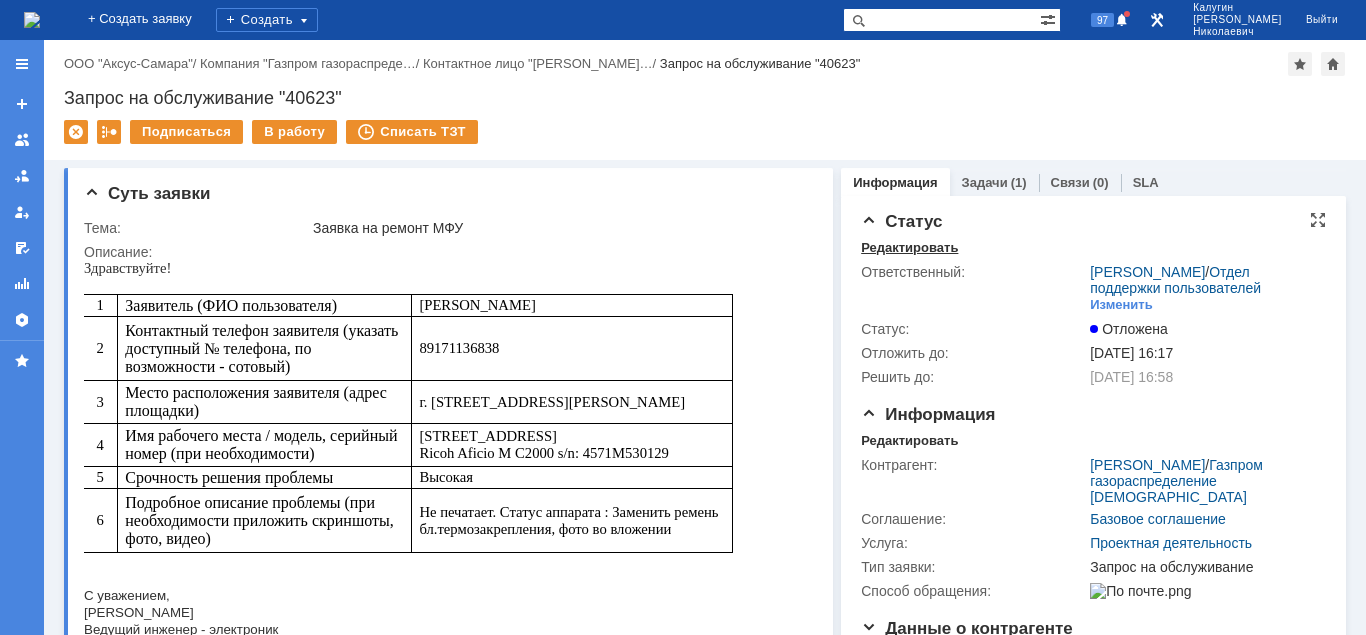 click on "Редактировать" at bounding box center (909, 248) 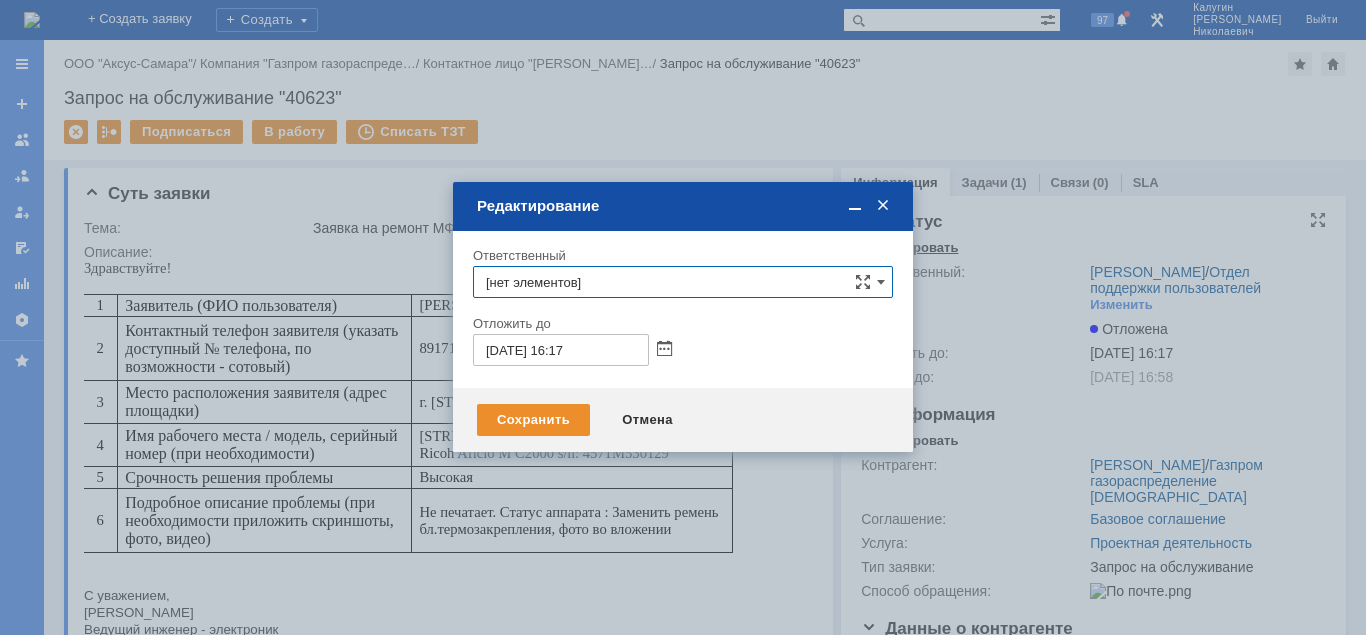 type on "[PERSON_NAME]" 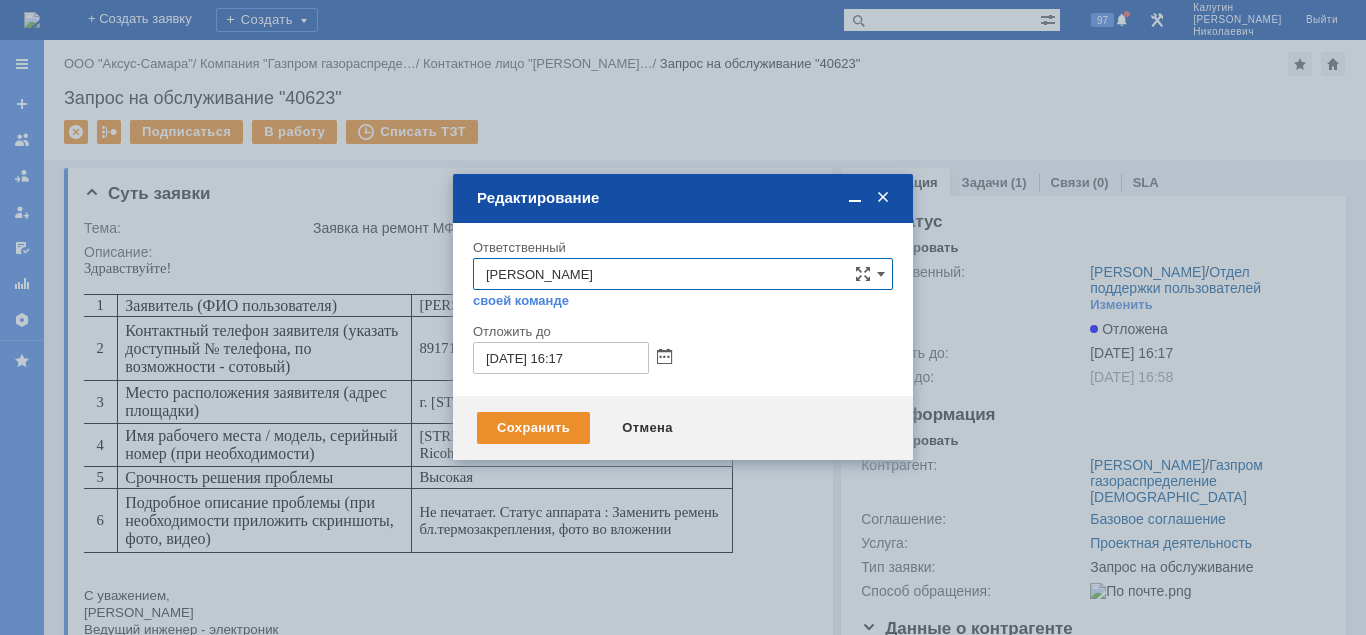 click at bounding box center [660, 356] 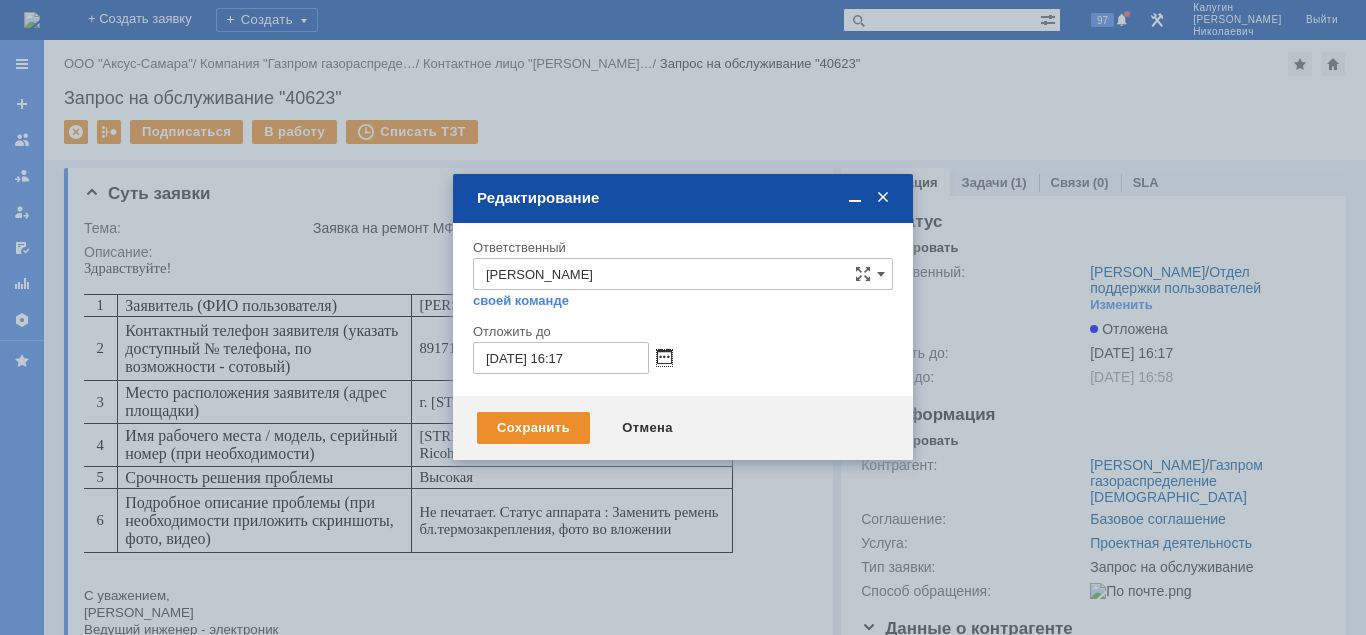 click at bounding box center [664, 358] 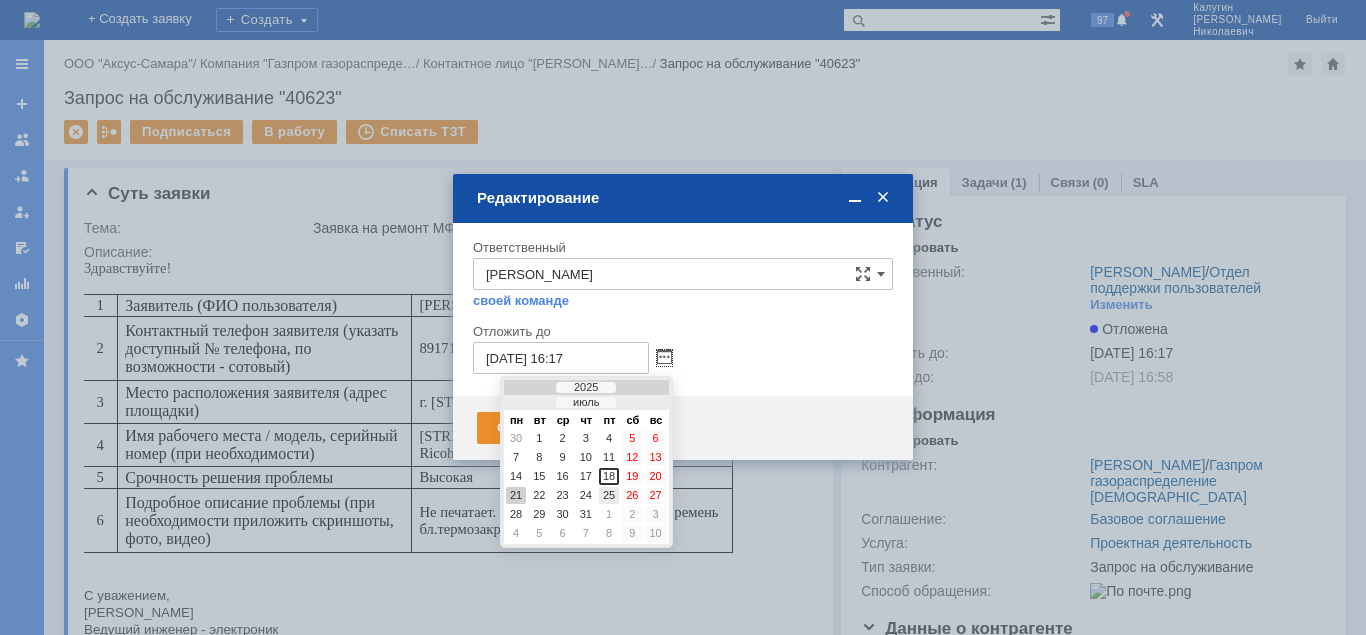 click on "25" at bounding box center [609, 495] 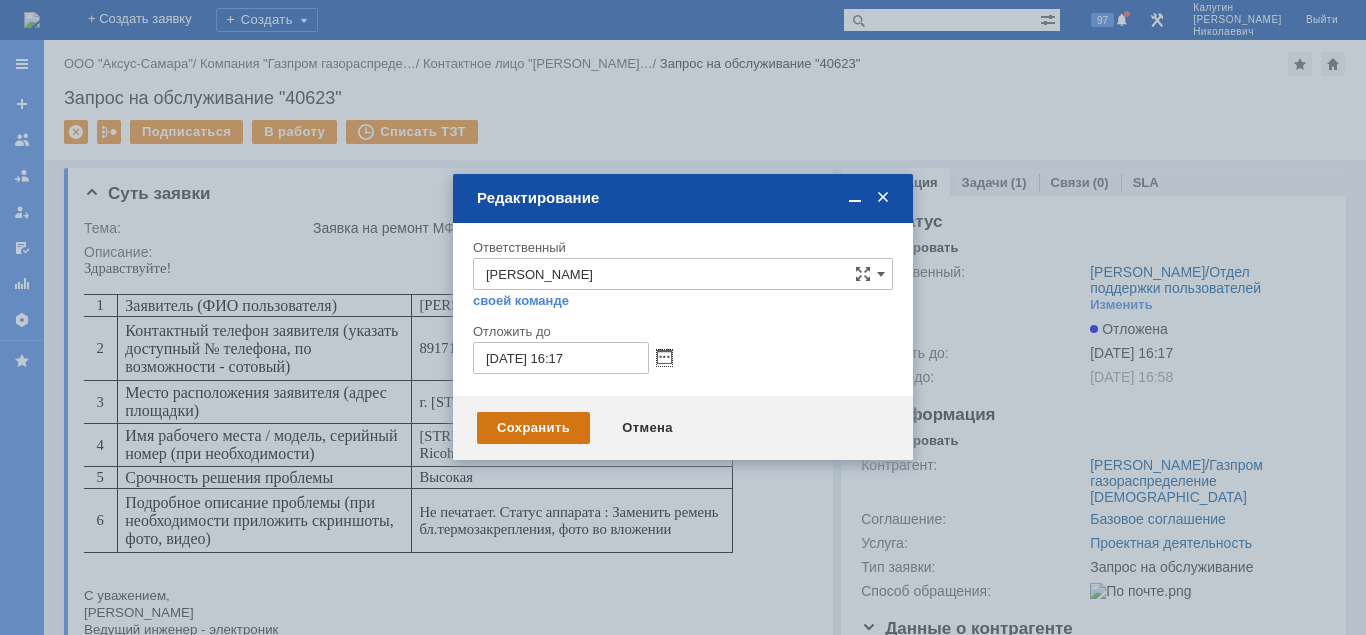 click on "Сохранить" at bounding box center [533, 428] 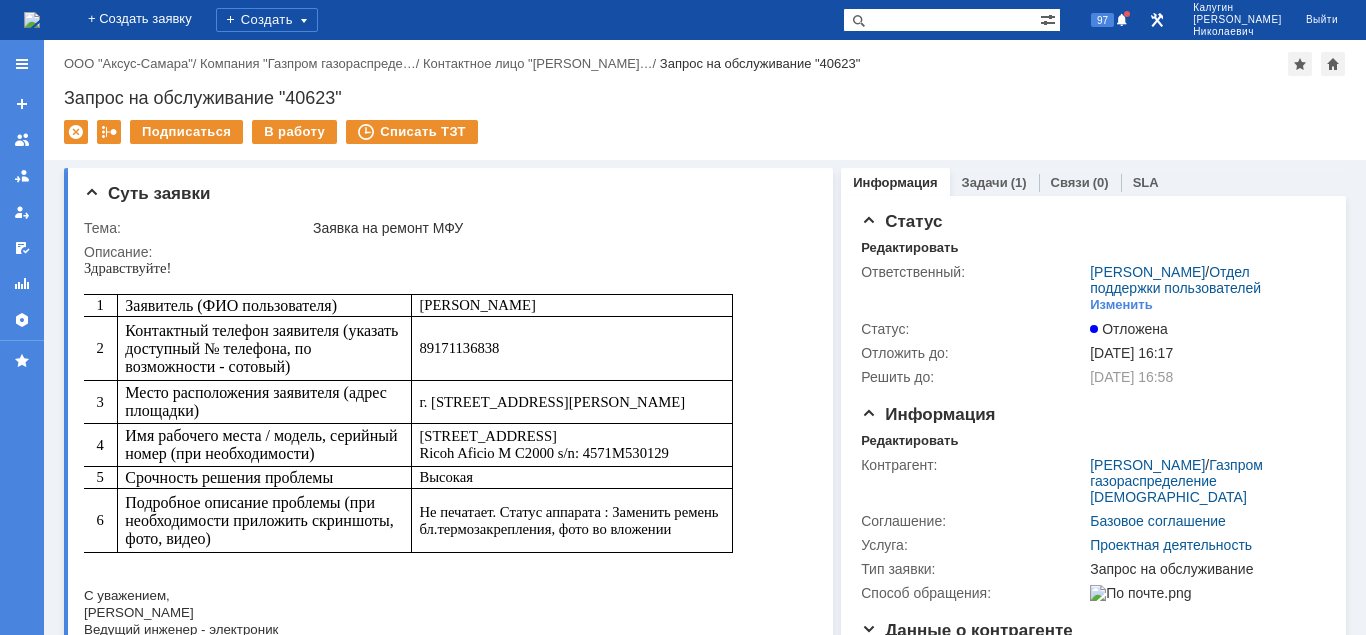 scroll, scrollTop: 0, scrollLeft: 0, axis: both 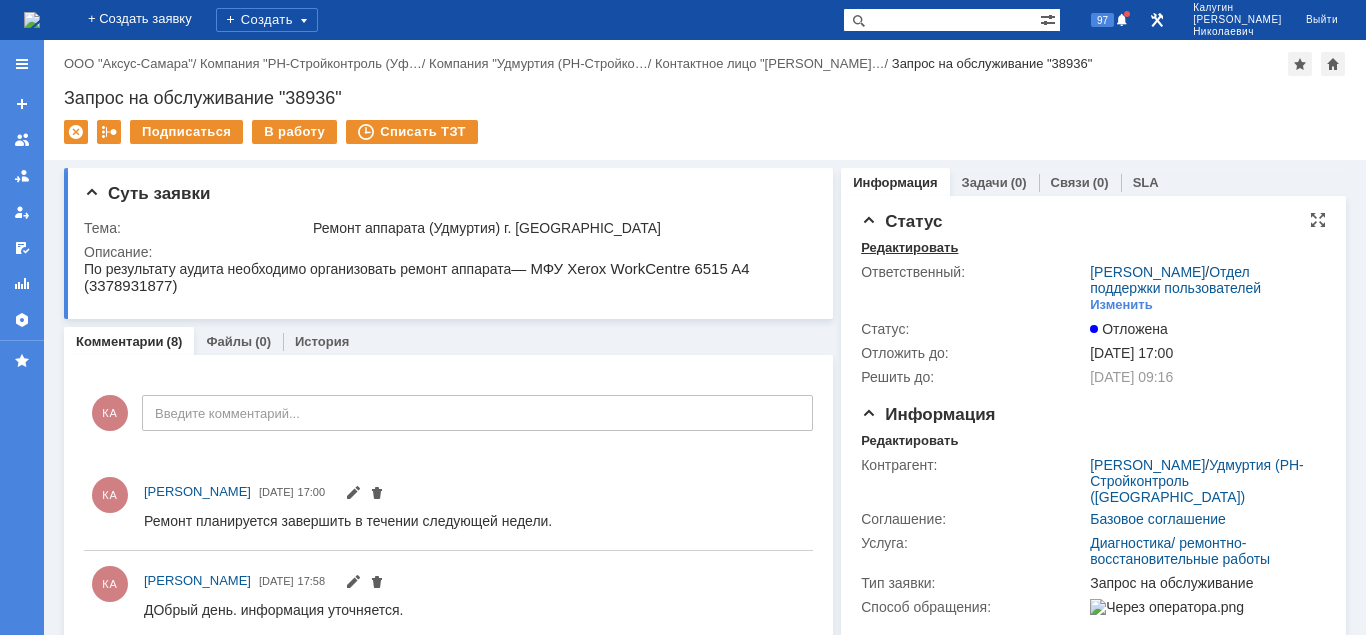 click on "Редактировать" at bounding box center [909, 248] 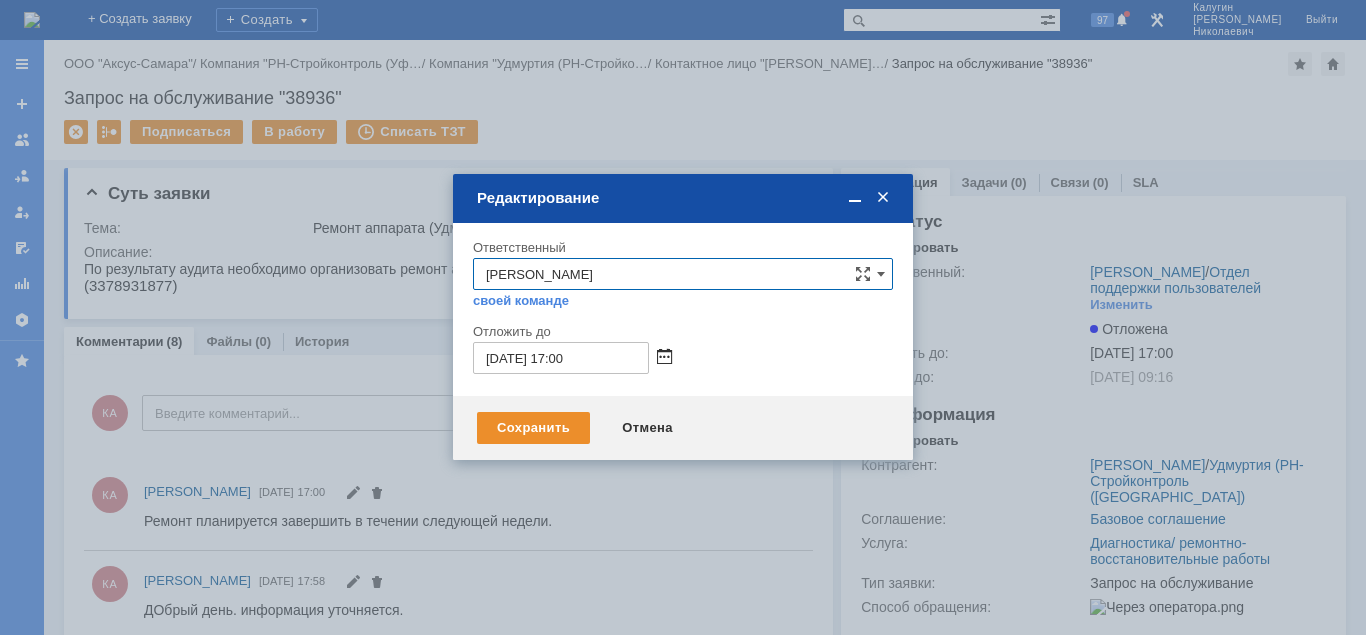 click at bounding box center (664, 358) 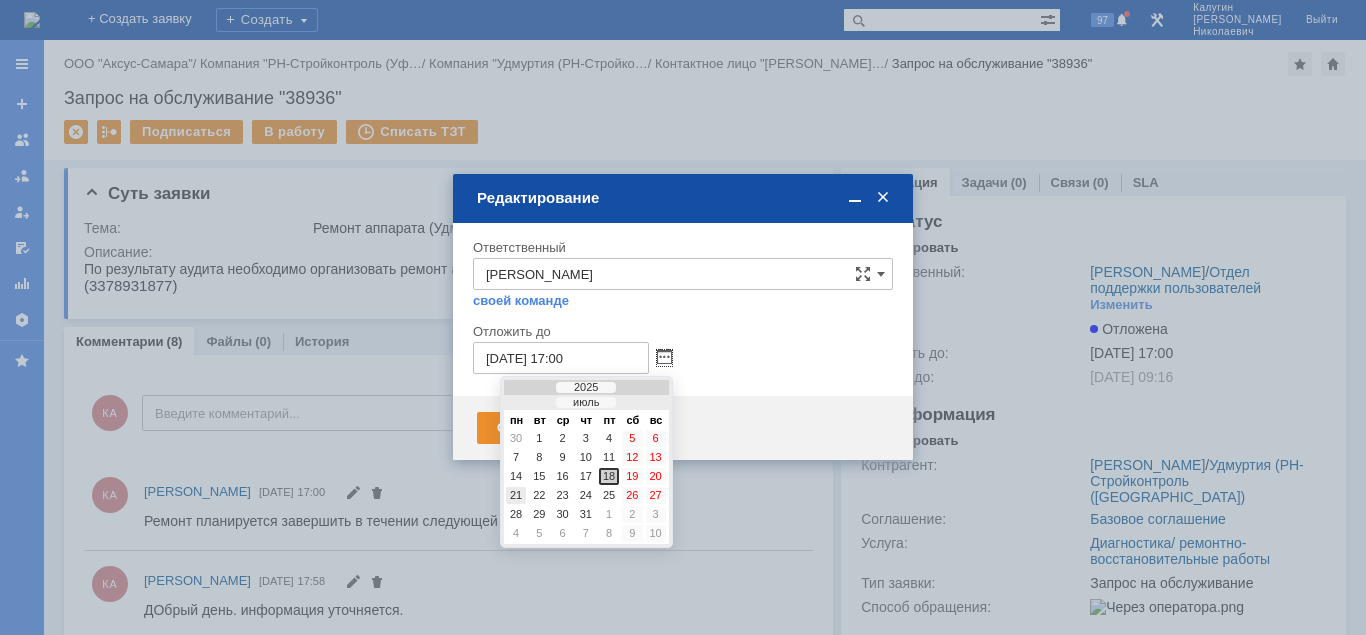 click on "21" at bounding box center [516, 495] 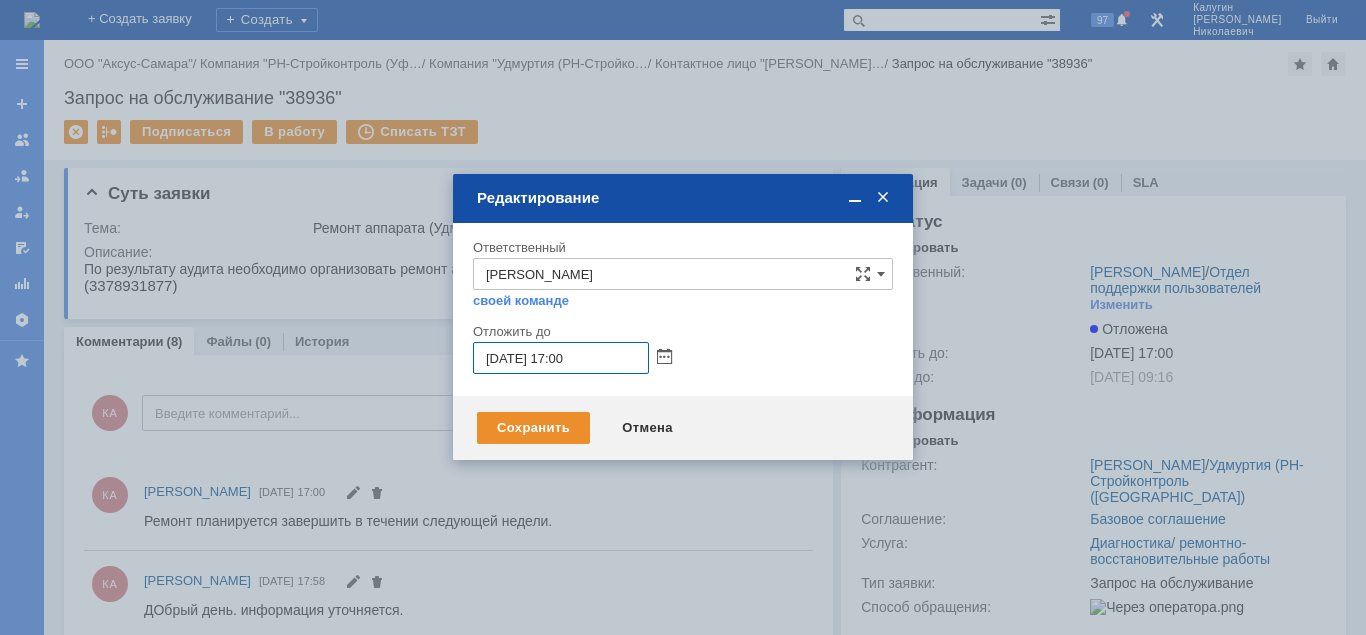 click on "21.07.2025 17:00" at bounding box center (561, 358) 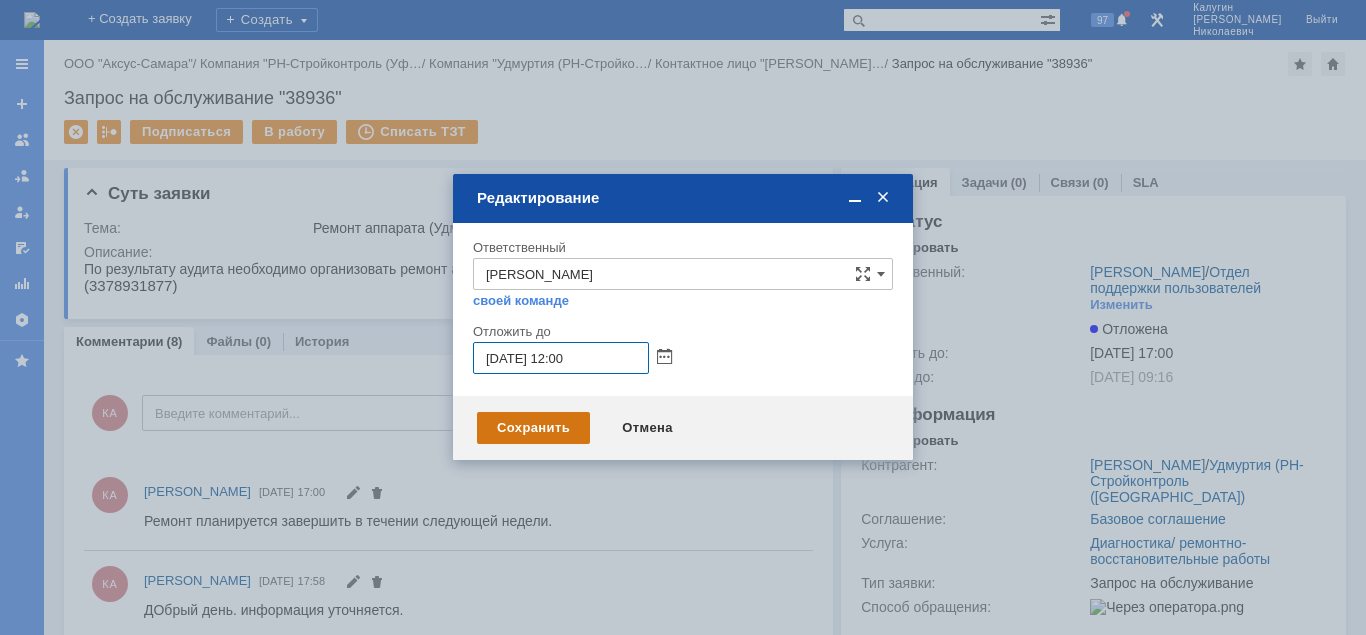 type on "21.07.2025 12:00" 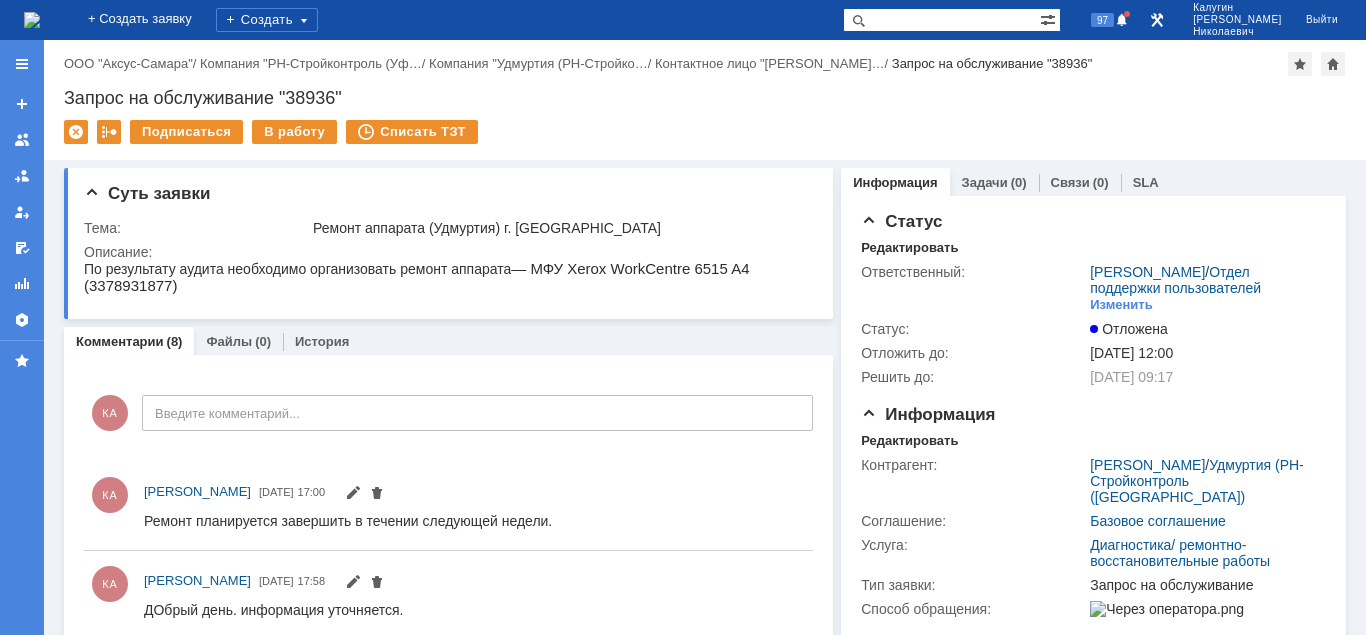 scroll, scrollTop: 0, scrollLeft: 0, axis: both 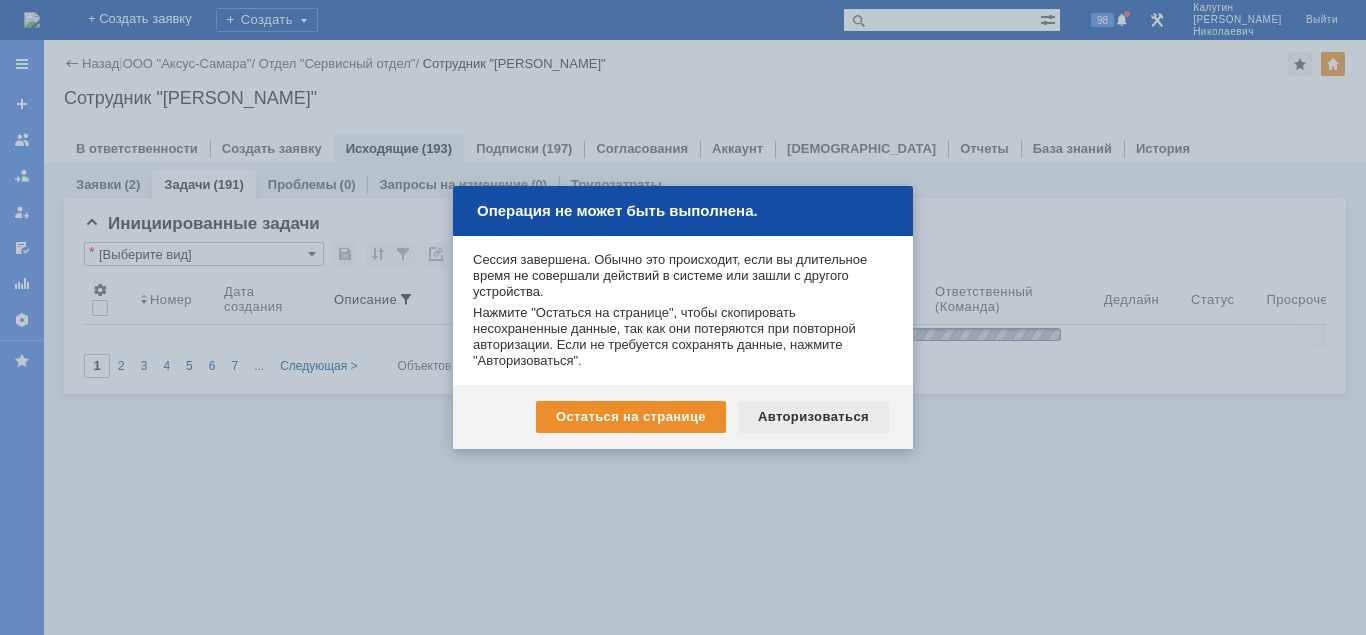 click on "Авторизоваться" at bounding box center (813, 417) 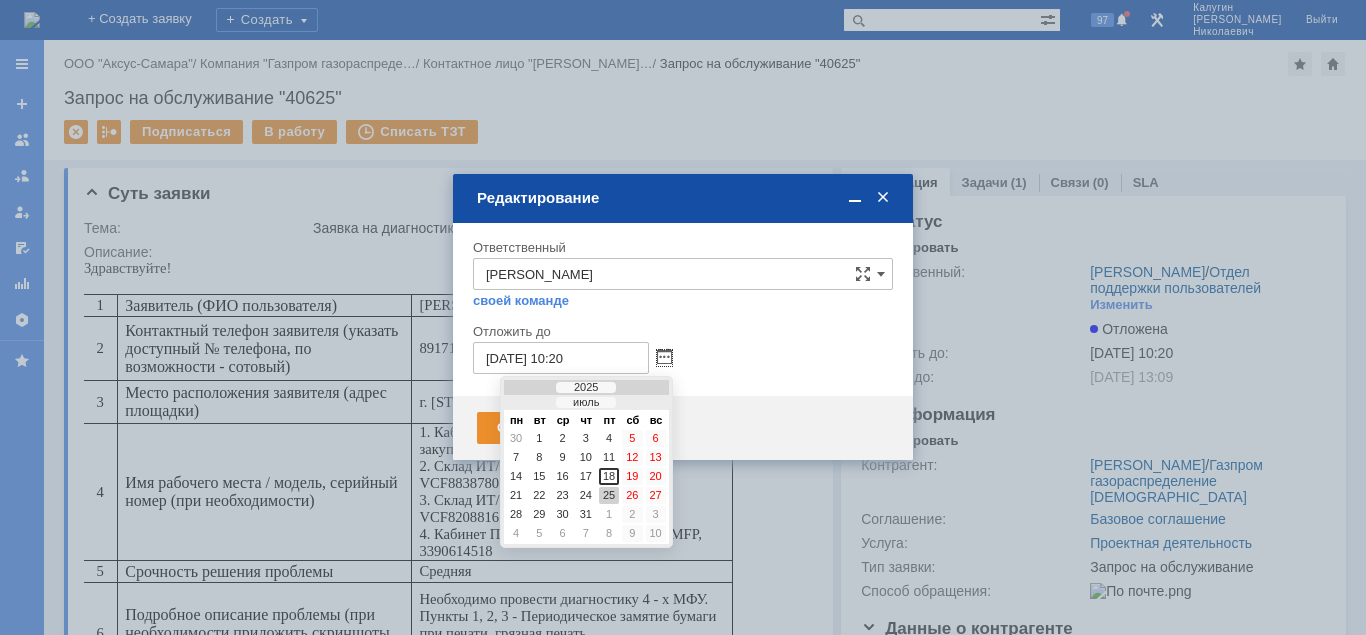 scroll, scrollTop: 0, scrollLeft: 0, axis: both 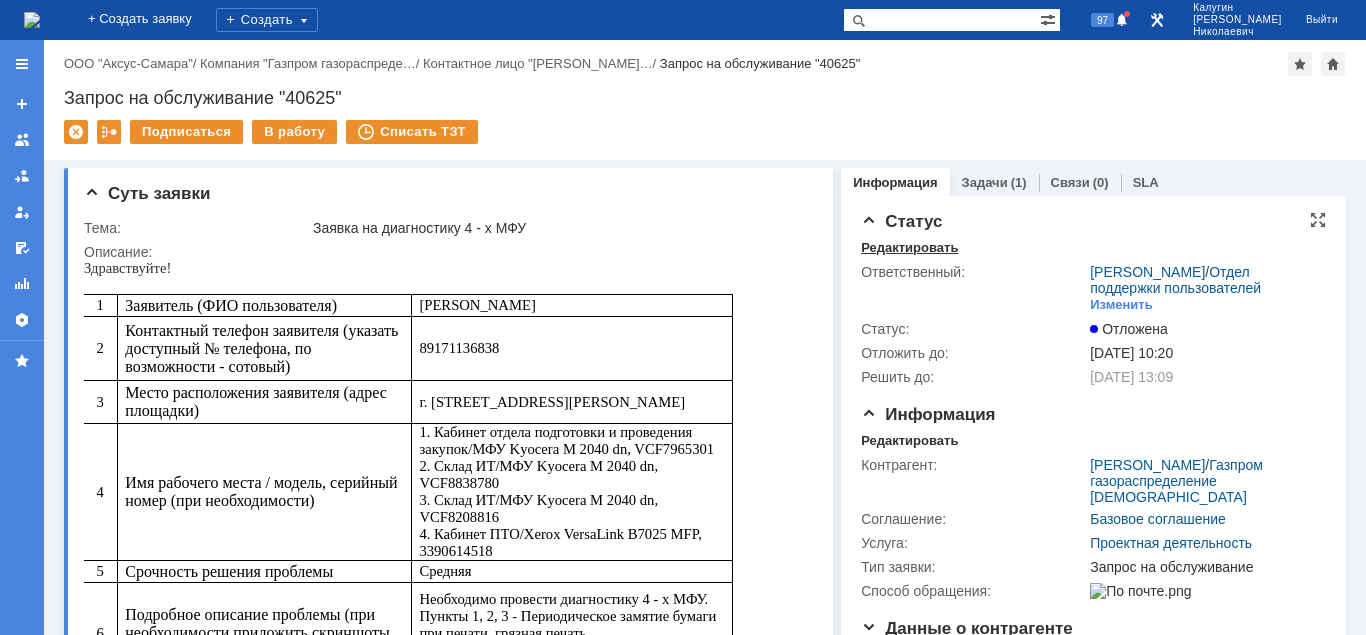 click on "Редактировать" at bounding box center (909, 248) 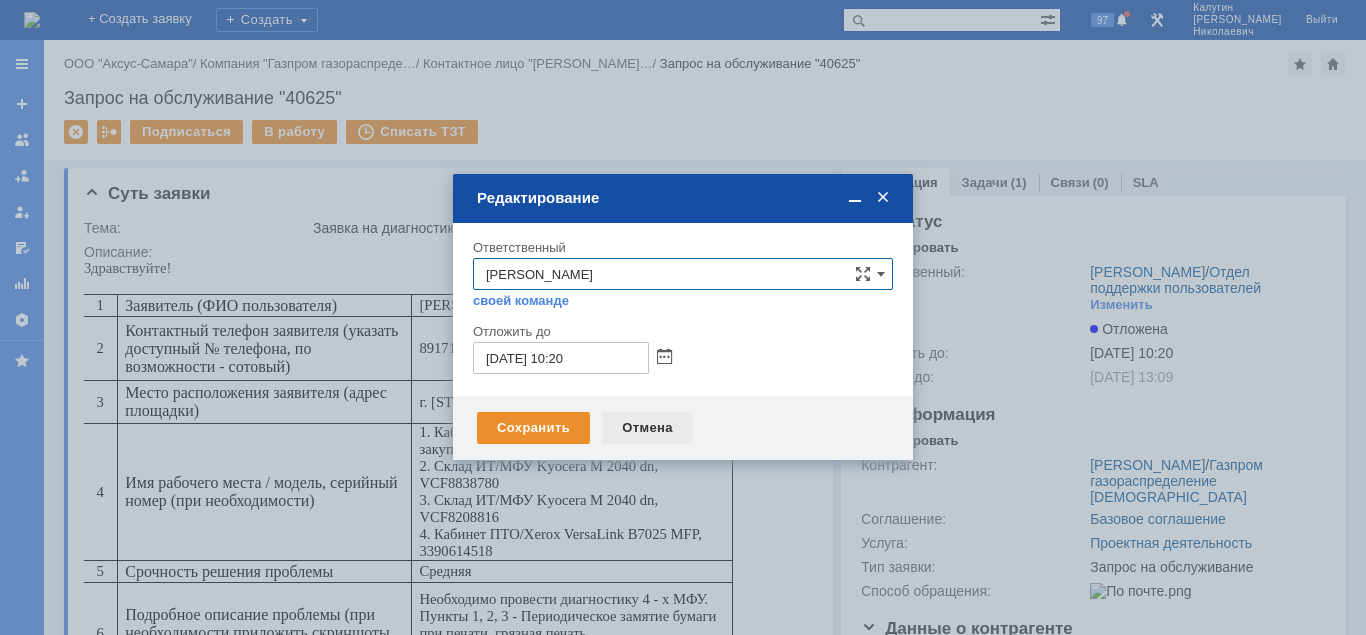click on "Отмена" at bounding box center (647, 428) 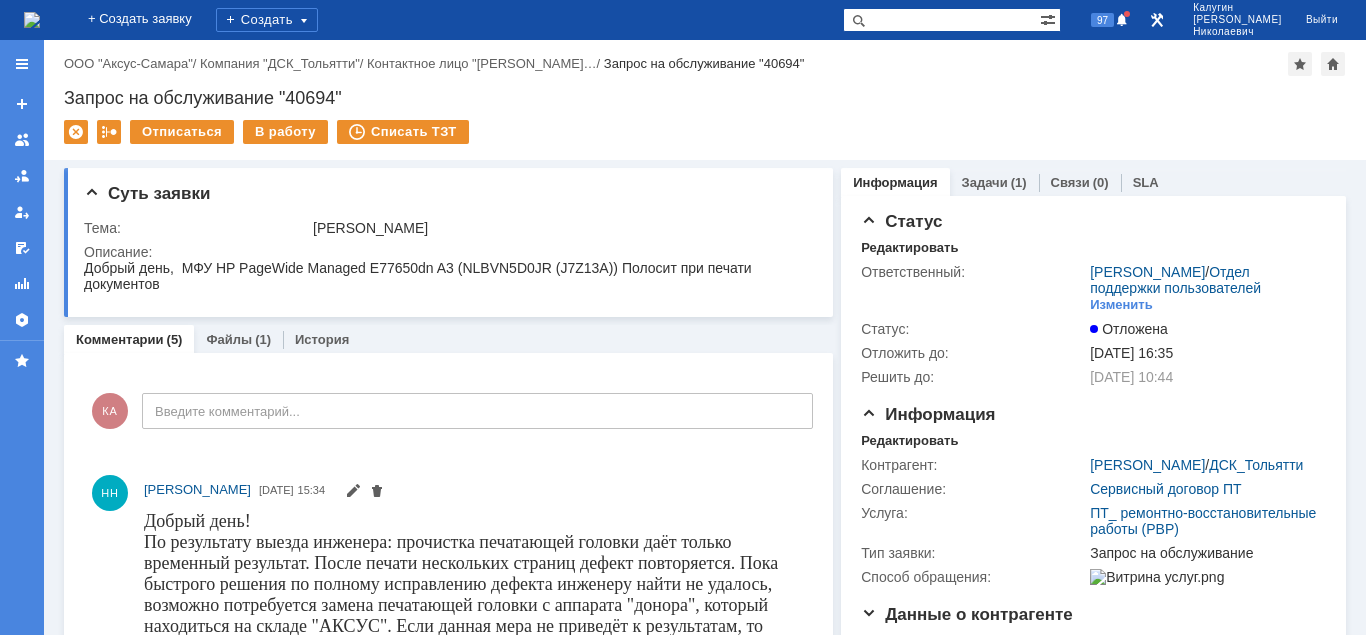 scroll, scrollTop: 0, scrollLeft: 0, axis: both 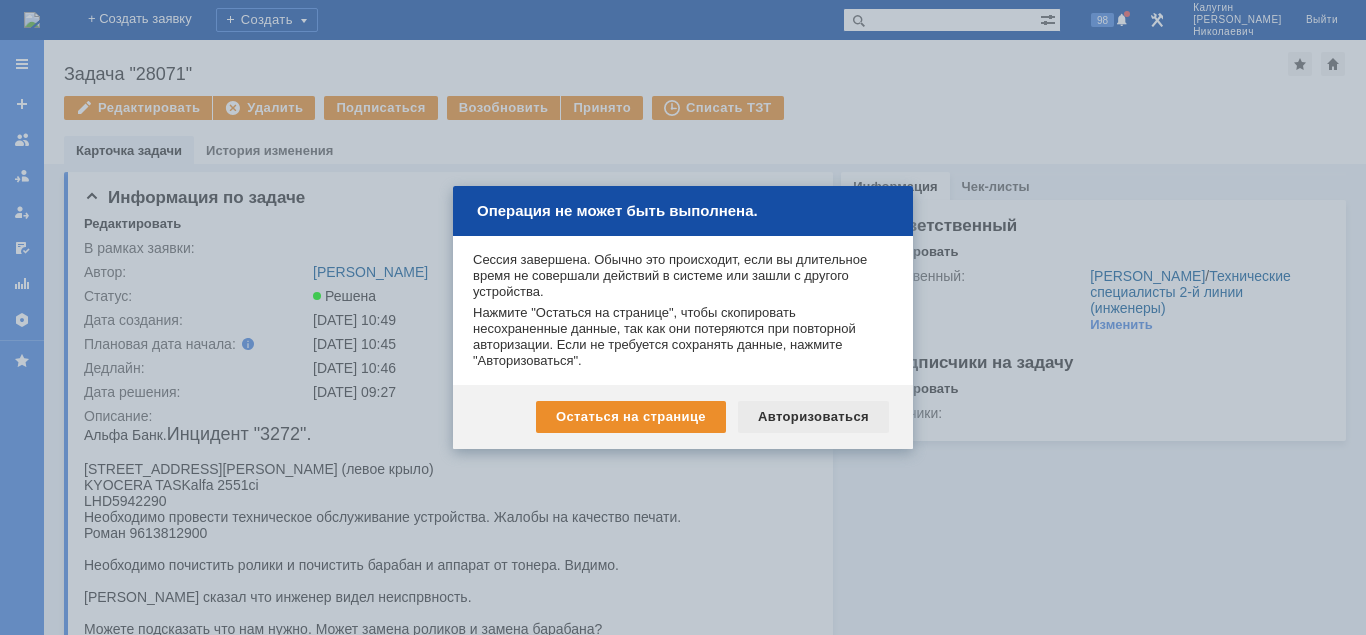click on "Авторизоваться" at bounding box center [813, 417] 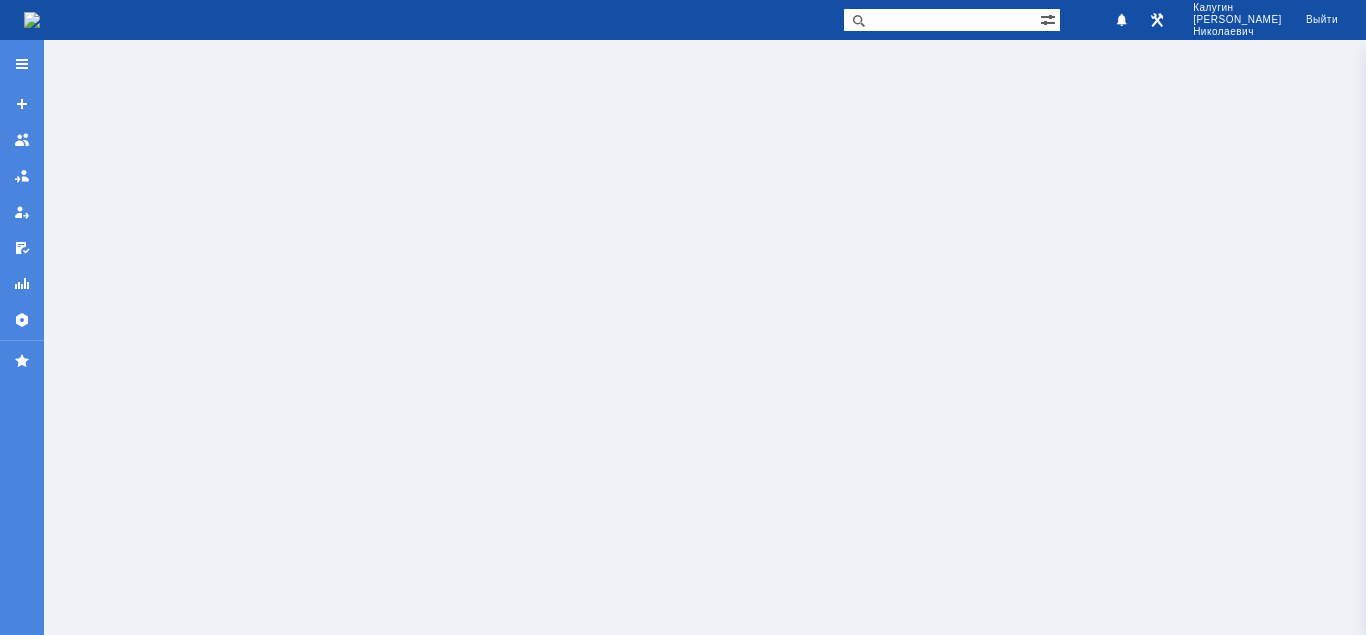 scroll, scrollTop: 0, scrollLeft: 0, axis: both 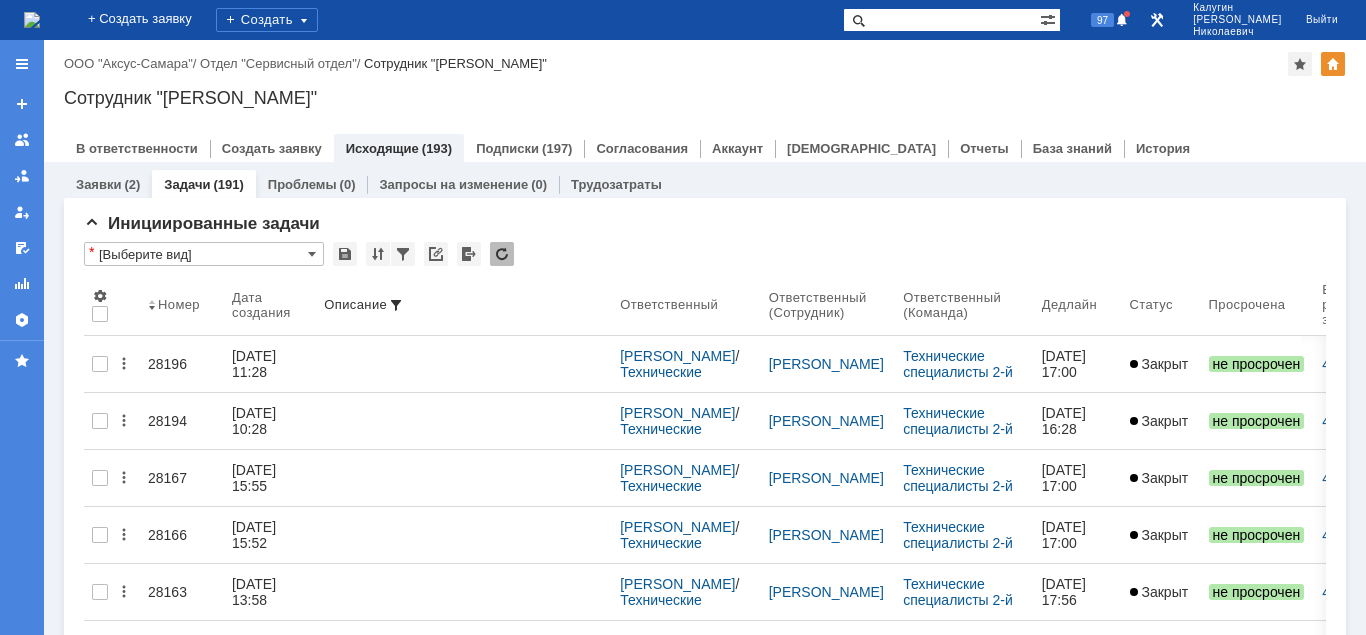 click at bounding box center (941, 20) 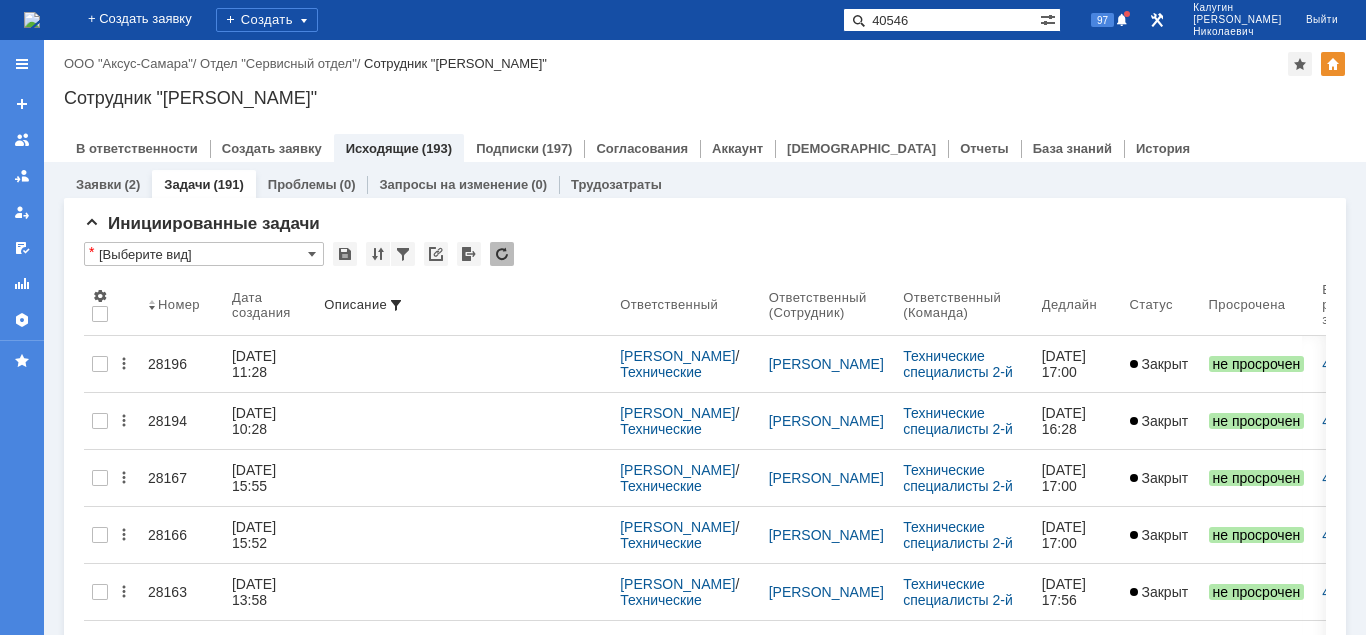 type on "40546" 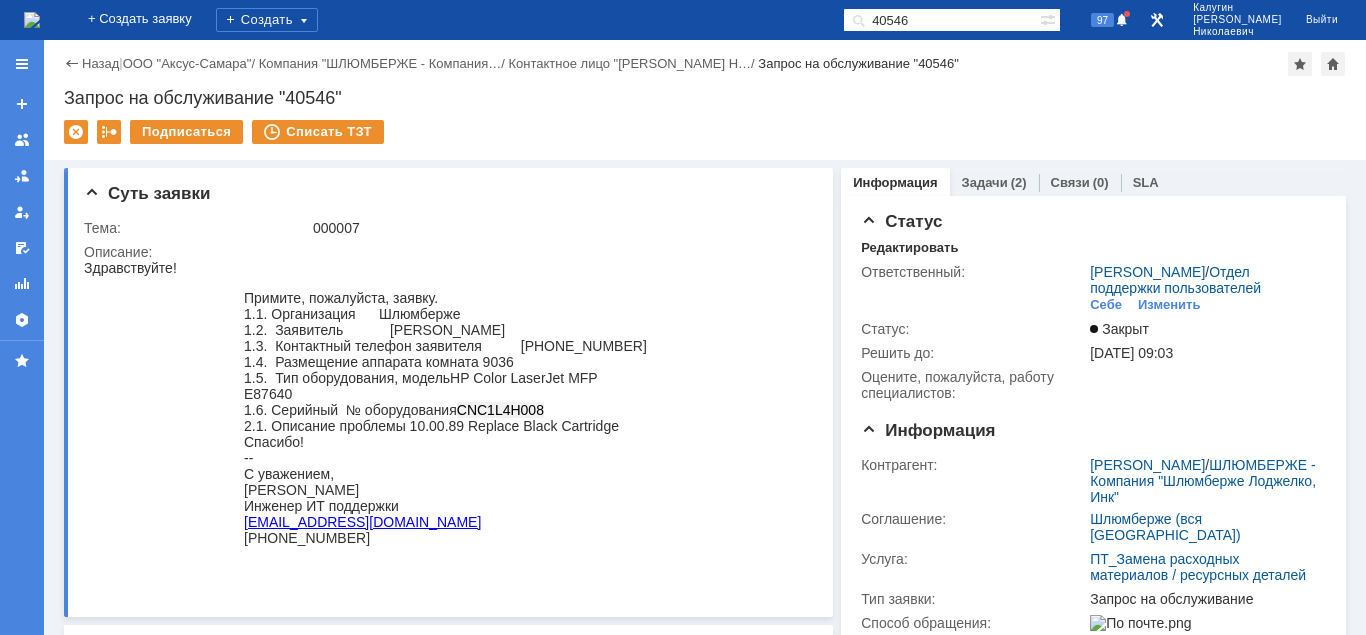 scroll, scrollTop: 0, scrollLeft: 0, axis: both 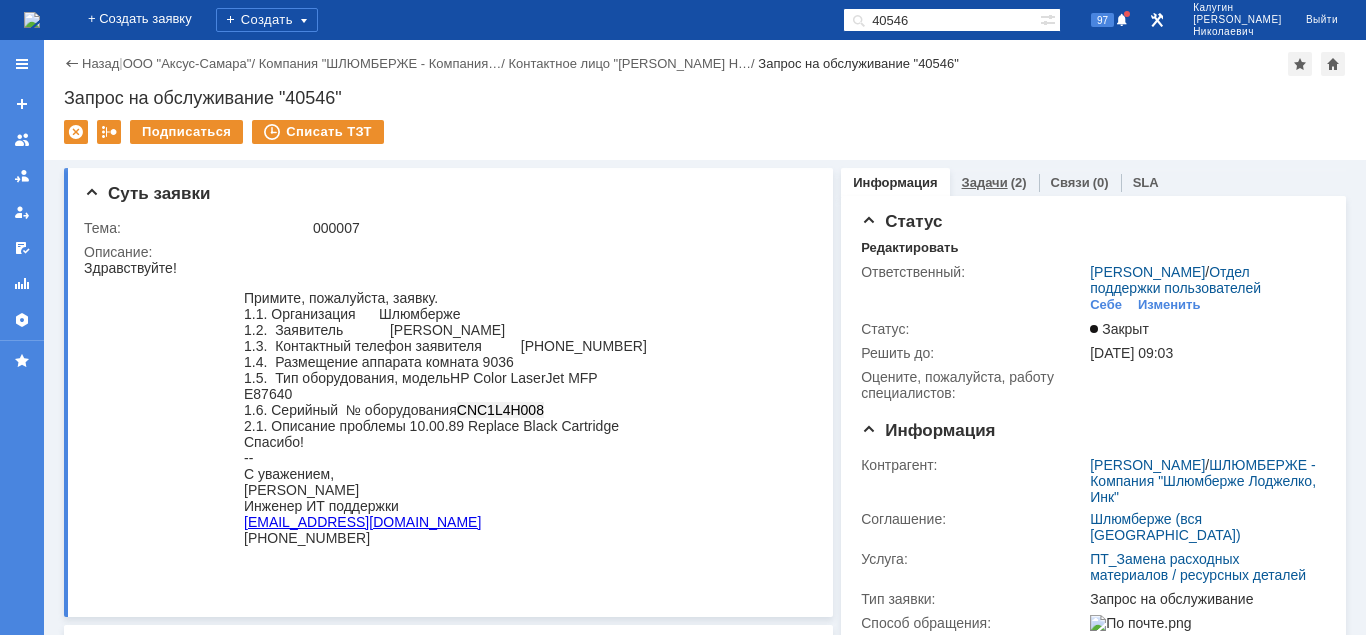 click on "Задачи" at bounding box center (985, 182) 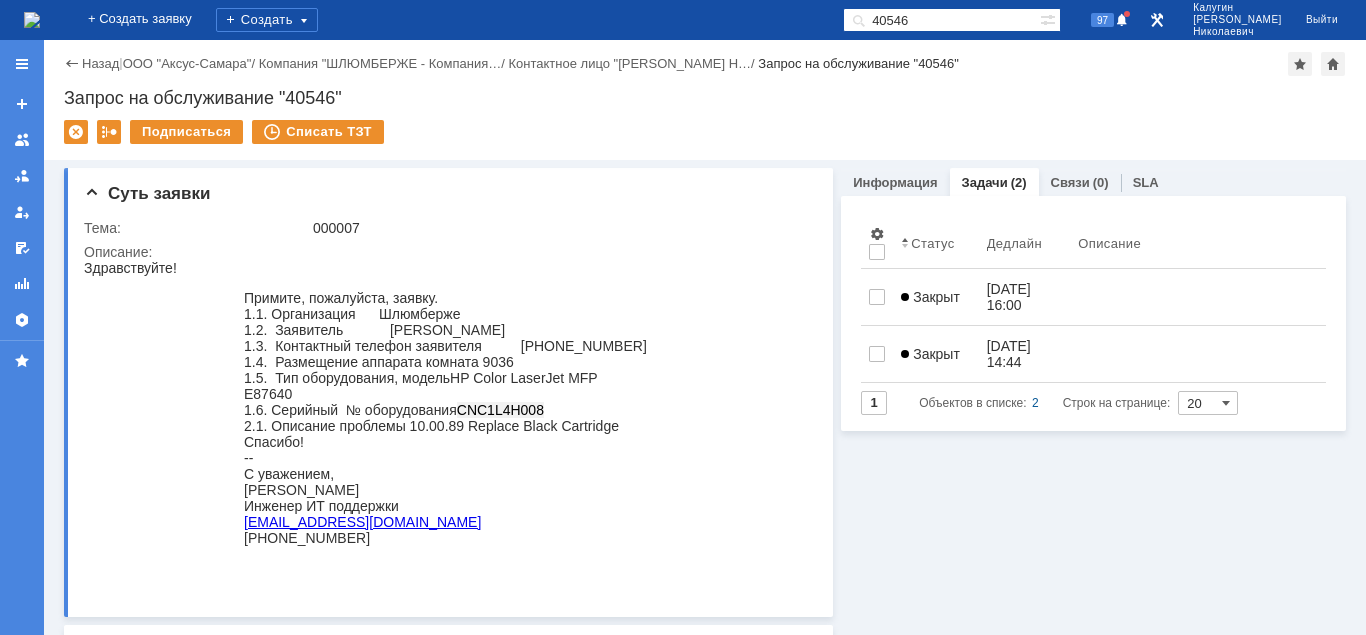 scroll, scrollTop: 0, scrollLeft: 0, axis: both 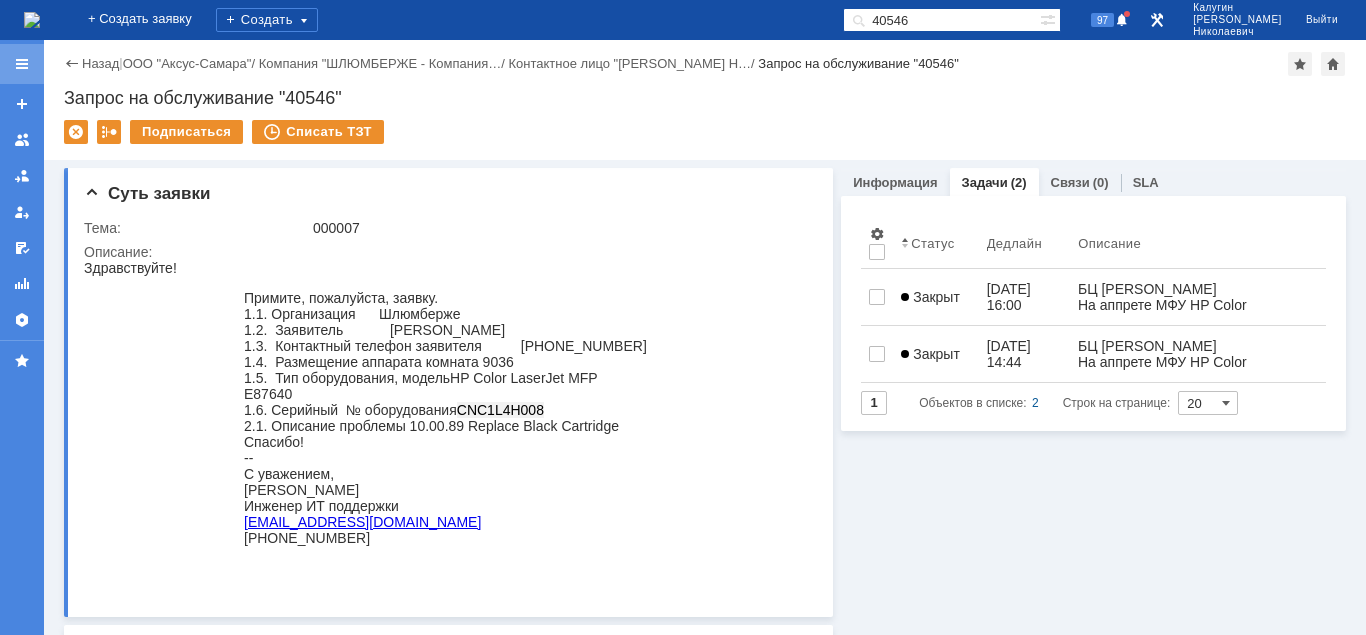 click at bounding box center (22, 64) 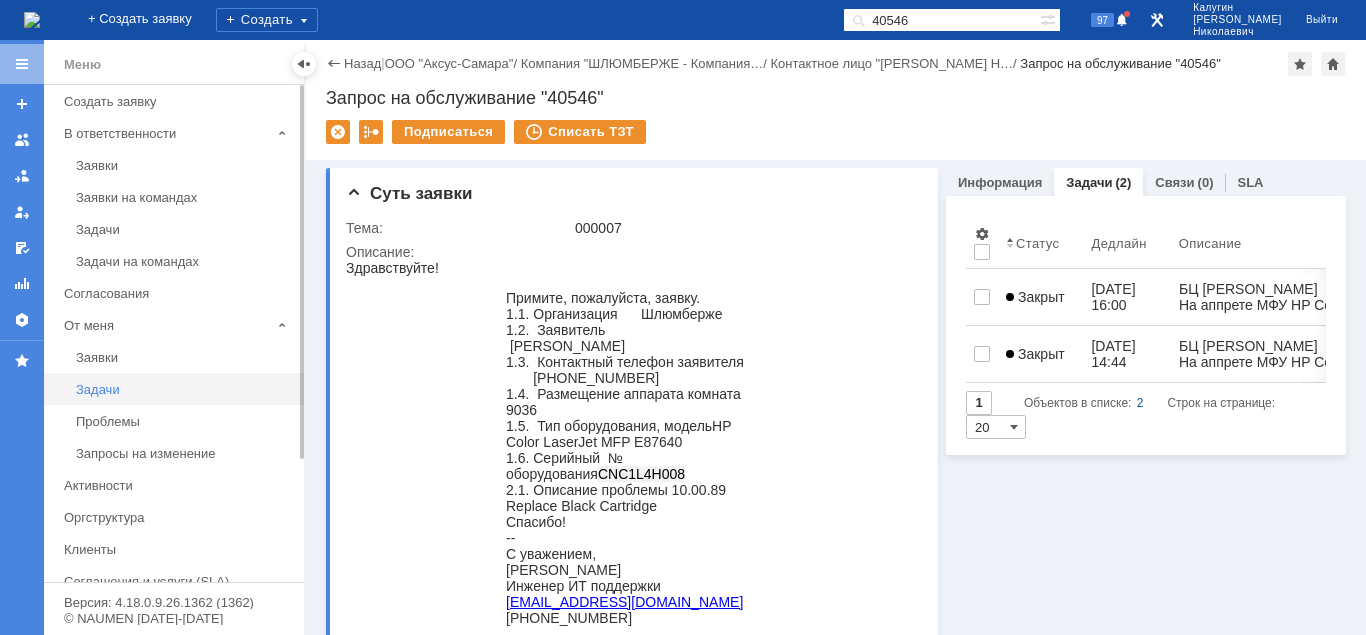 click on "Задачи" at bounding box center (184, 389) 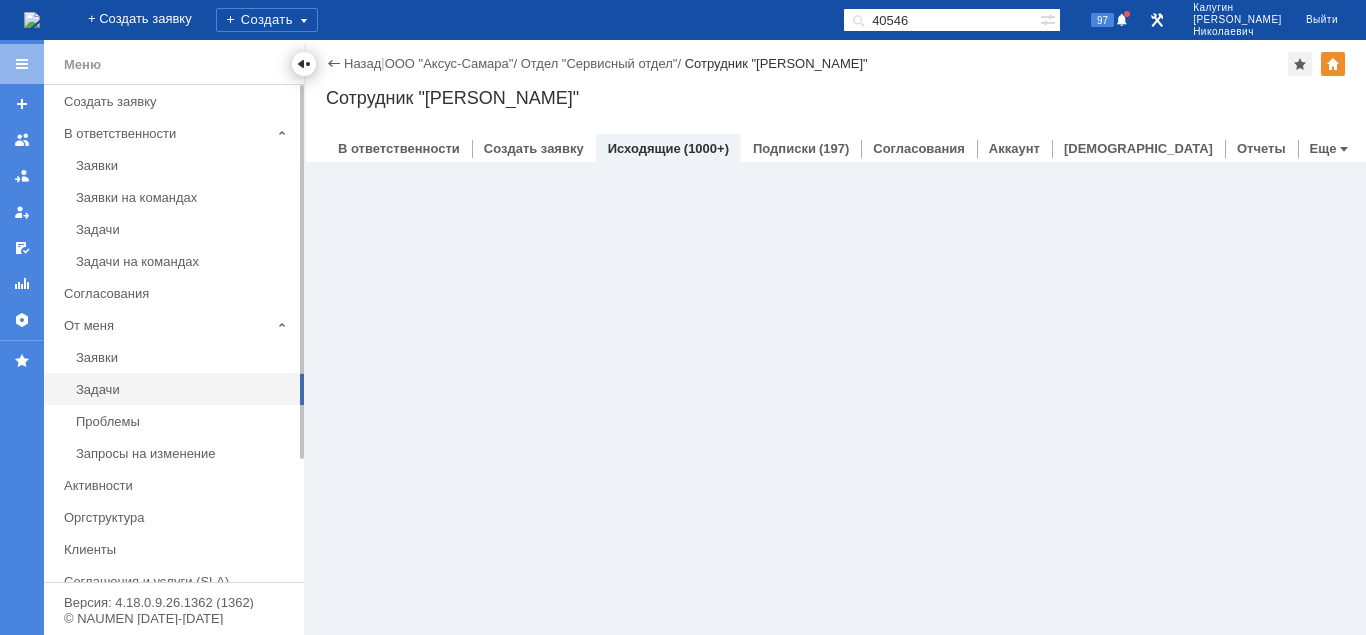 click at bounding box center (304, 64) 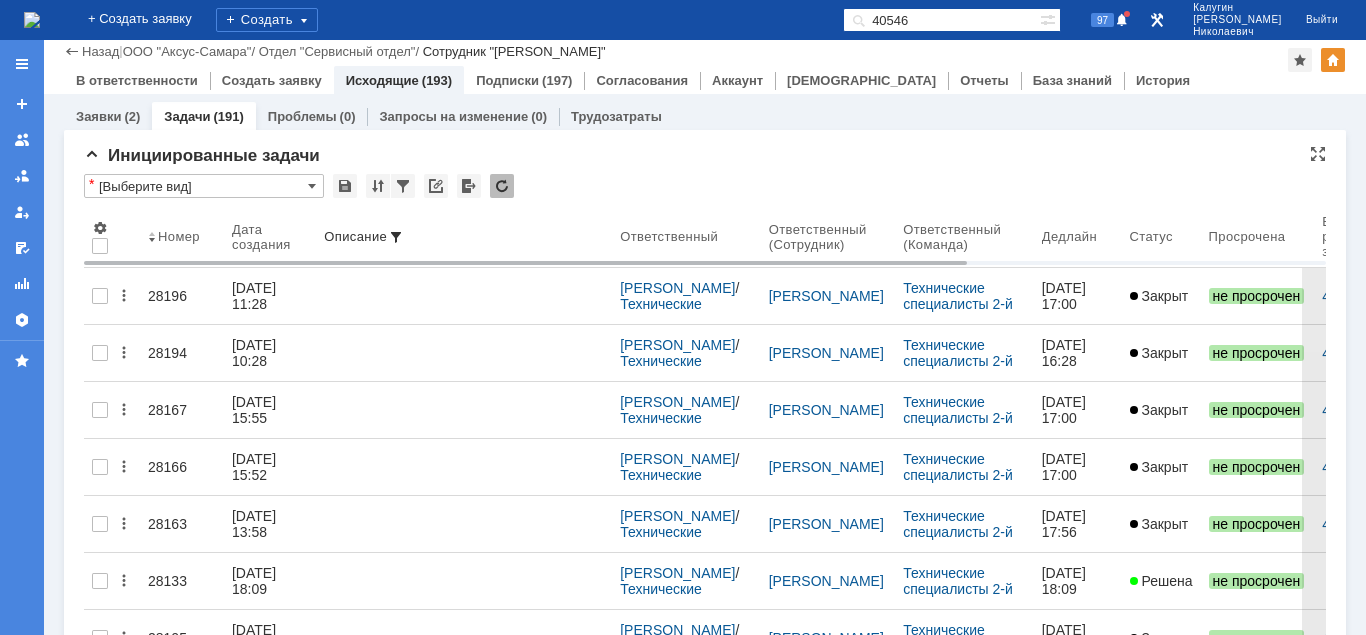 scroll, scrollTop: 204, scrollLeft: 0, axis: vertical 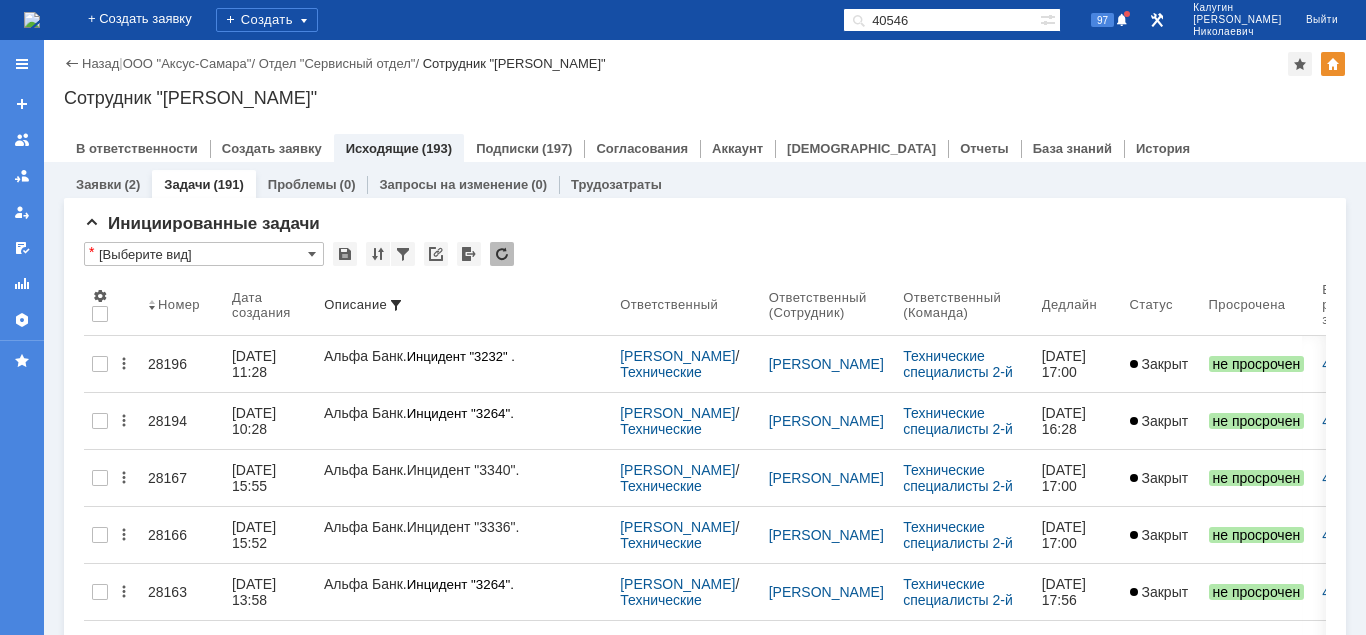 drag, startPoint x: 939, startPoint y: 20, endPoint x: 892, endPoint y: 18, distance: 47.042534 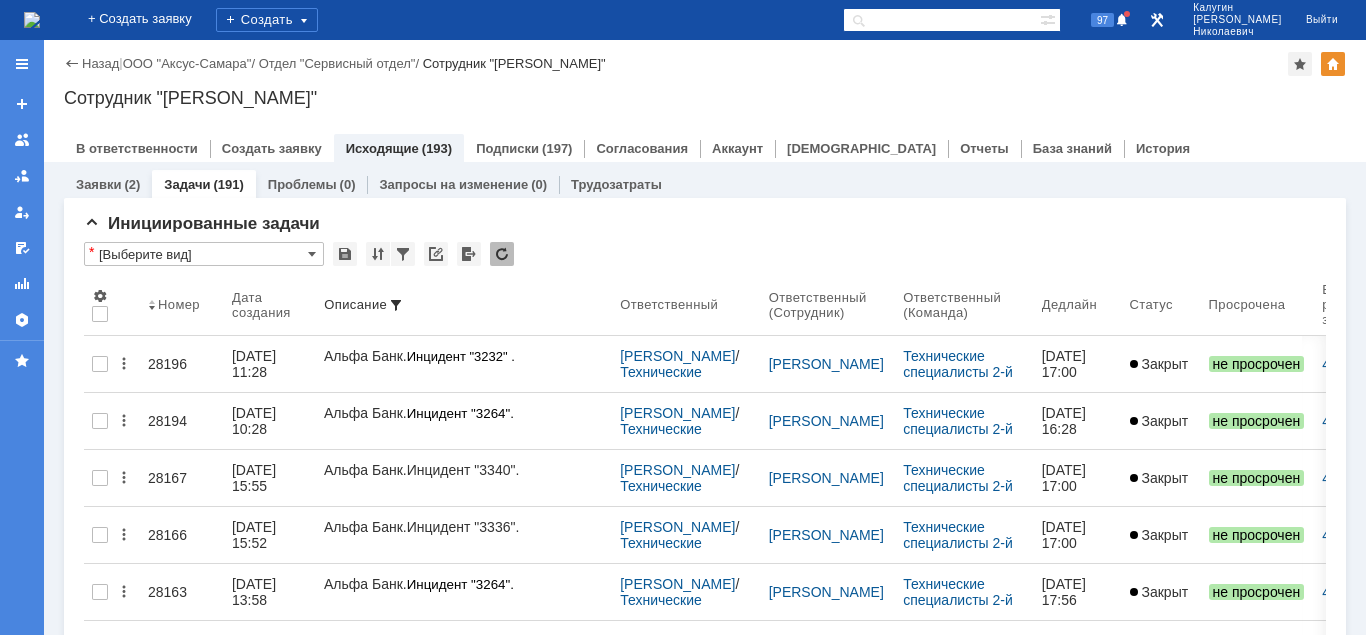 type 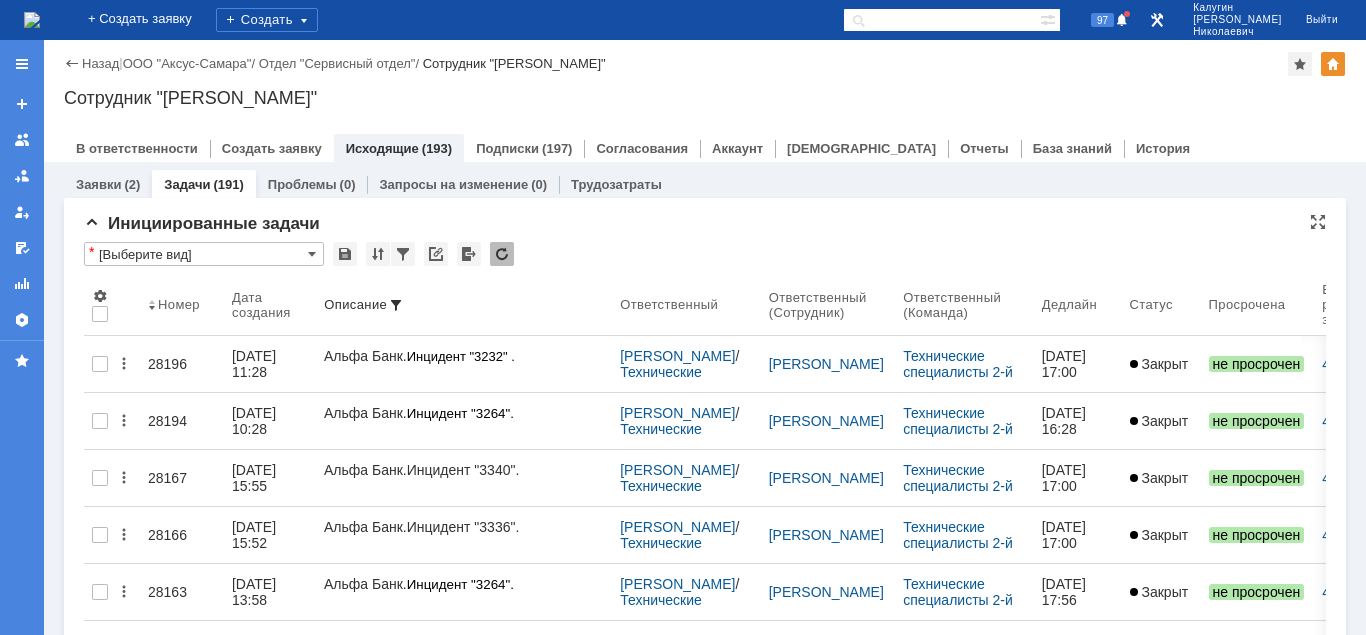 scroll, scrollTop: 0, scrollLeft: 0, axis: both 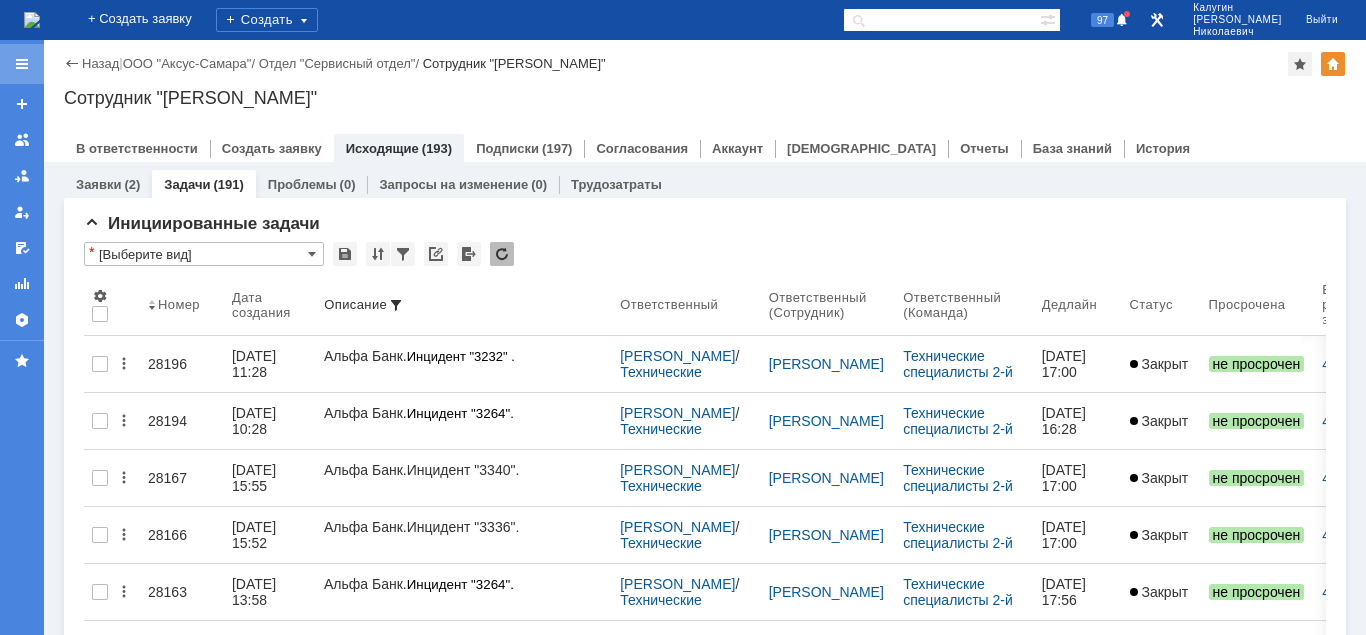 click at bounding box center [22, 64] 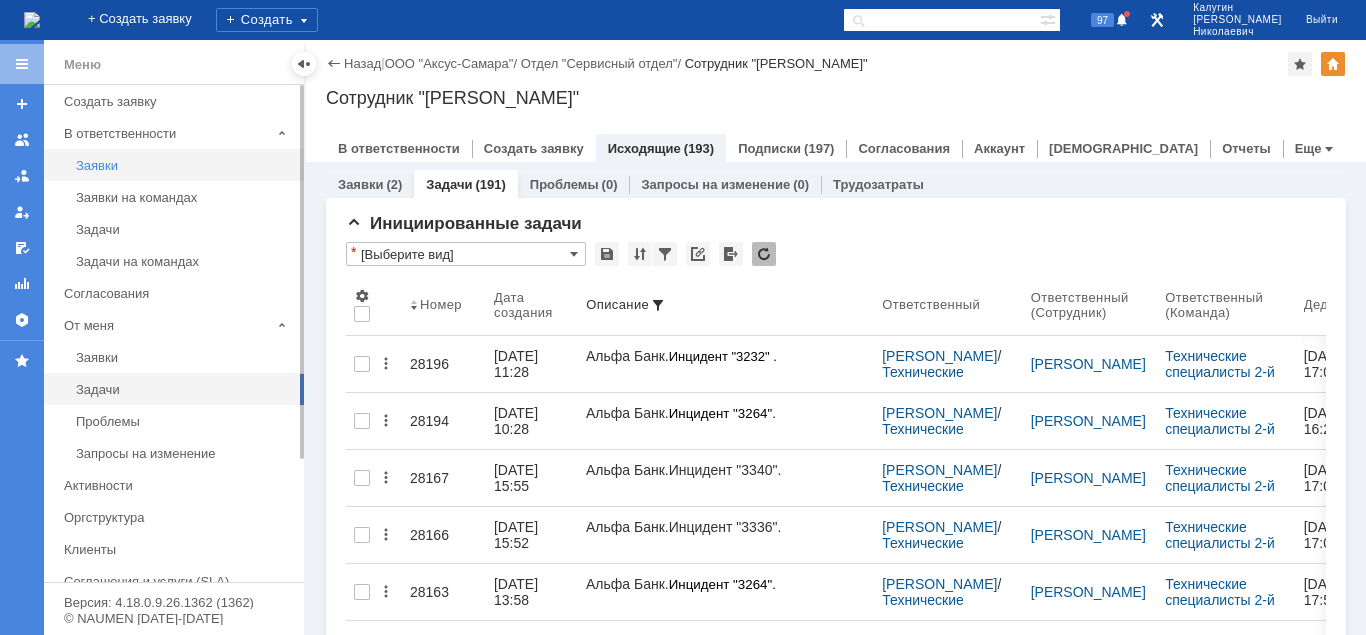 click on "Заявки" at bounding box center [184, 165] 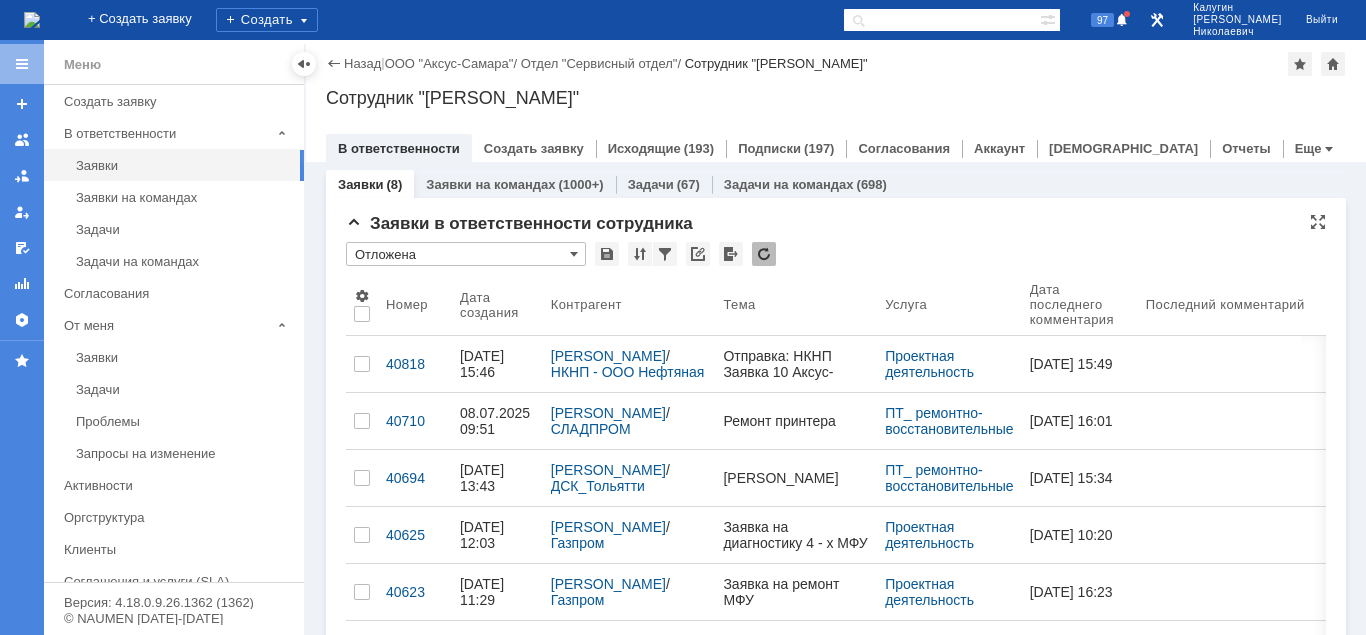click on "Отложена" at bounding box center (466, 254) 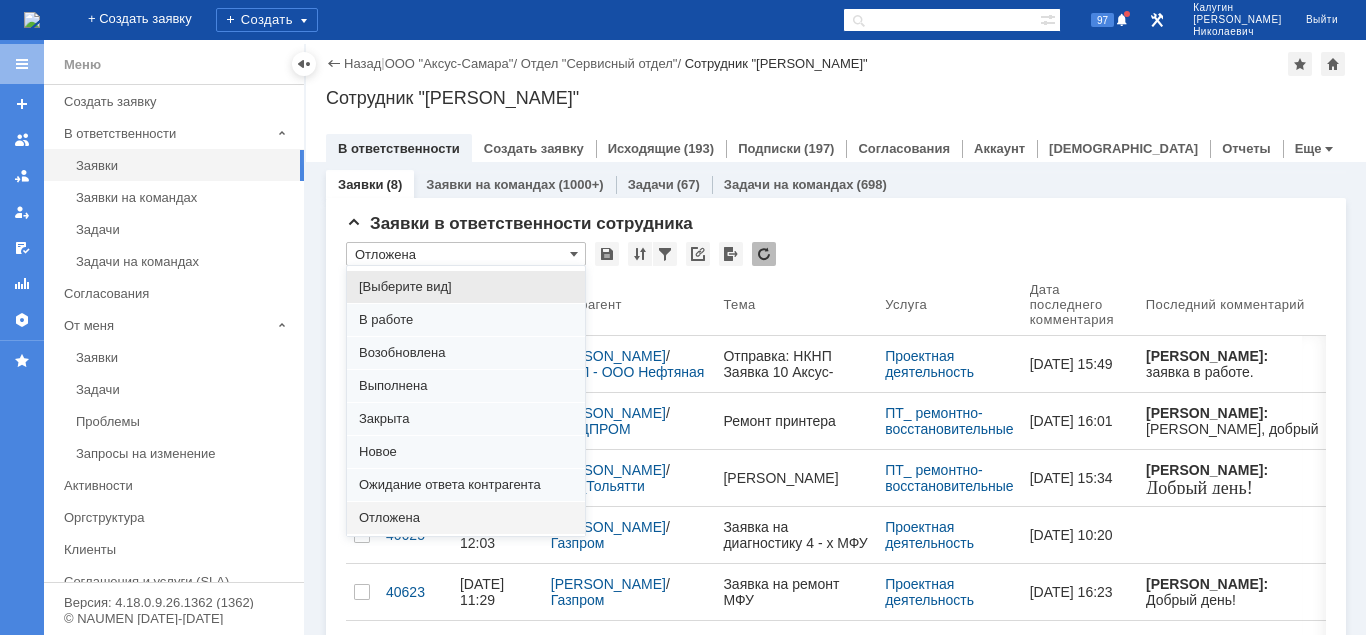 drag, startPoint x: 396, startPoint y: 321, endPoint x: 354, endPoint y: 185, distance: 142.33763 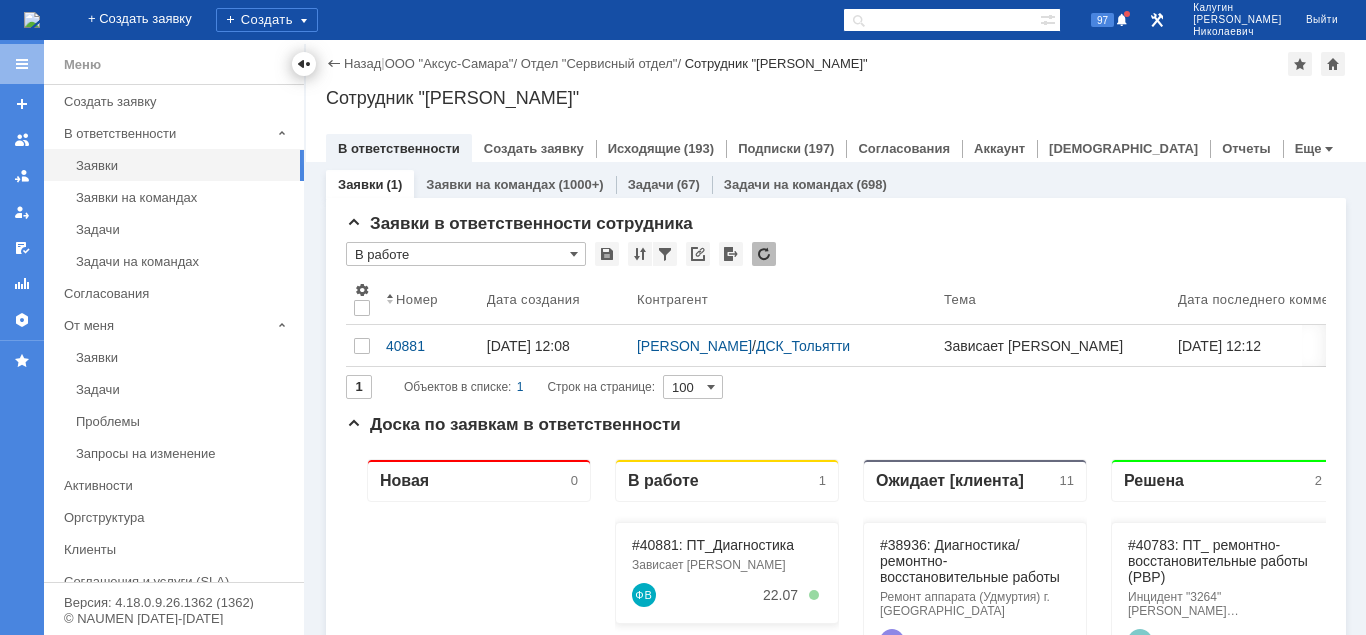 type on "В работе" 